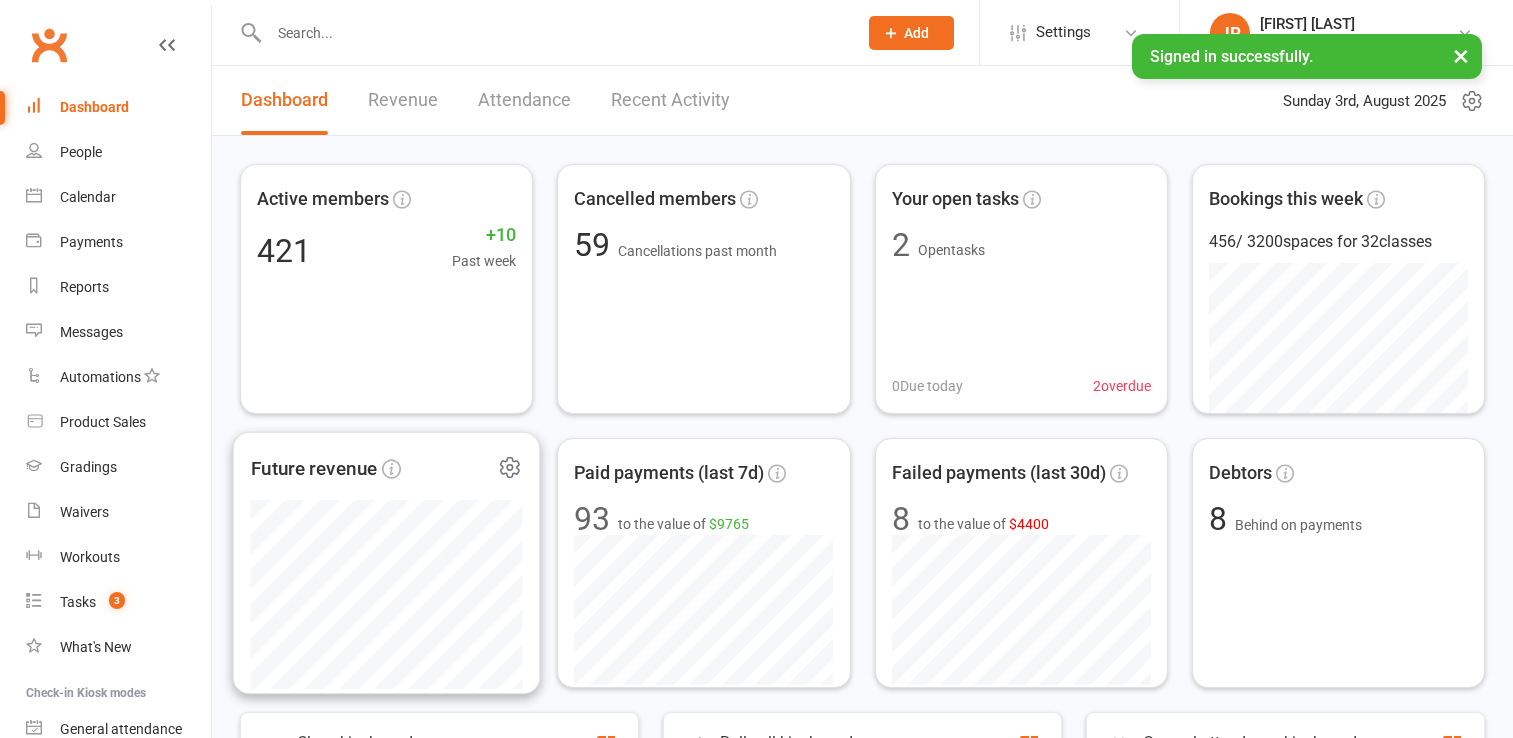 scroll, scrollTop: 0, scrollLeft: 0, axis: both 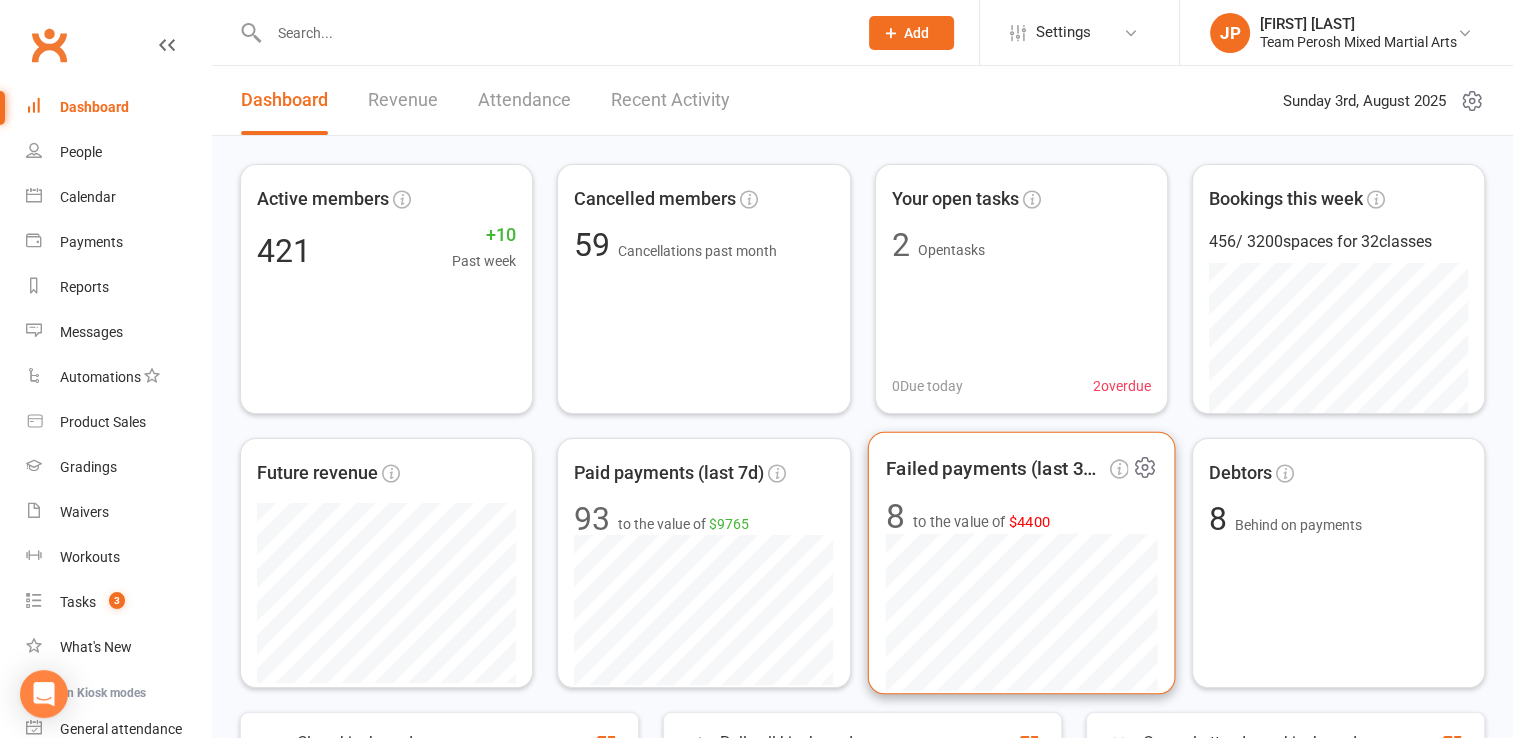 click on "8 to the value of   $4400" at bounding box center [1021, 517] 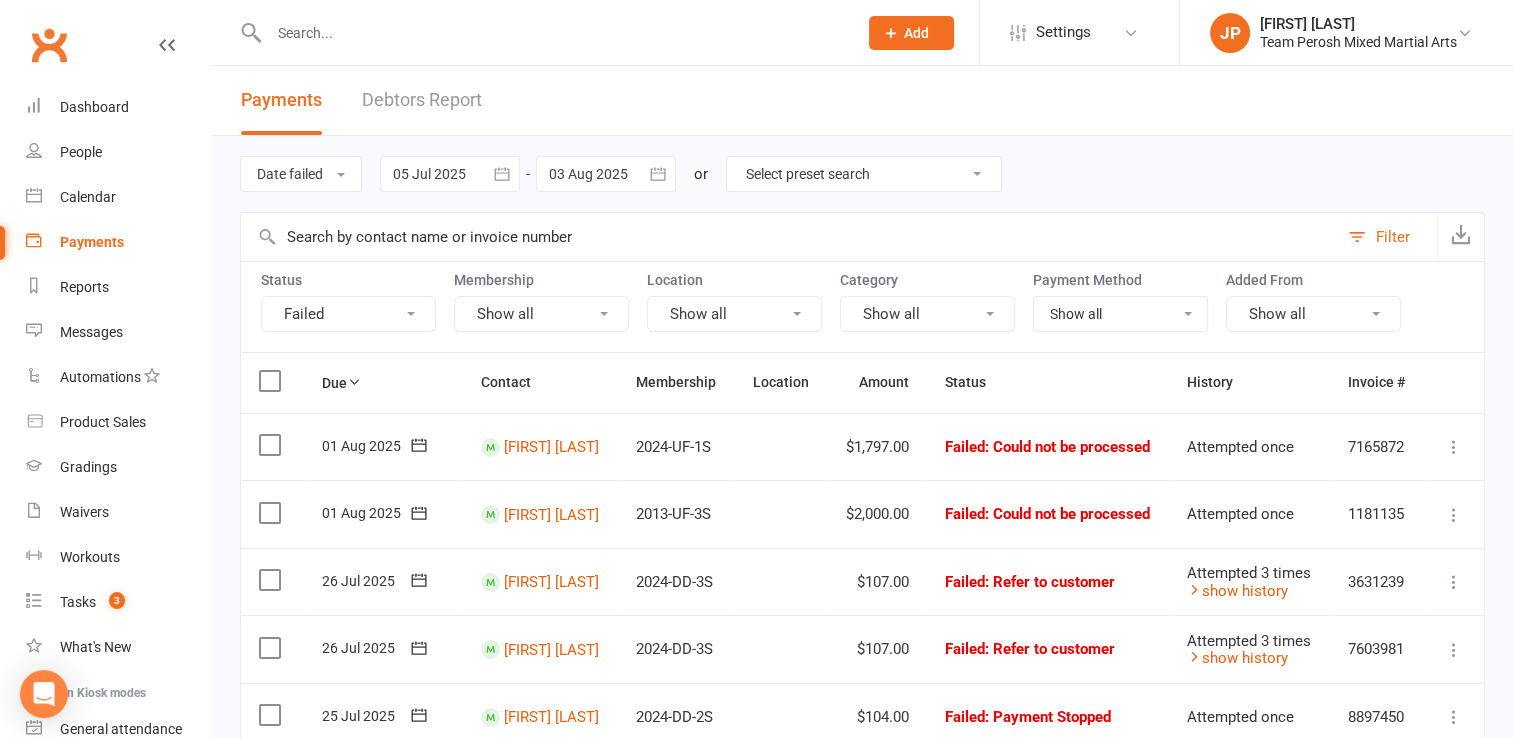 click at bounding box center (1454, 447) 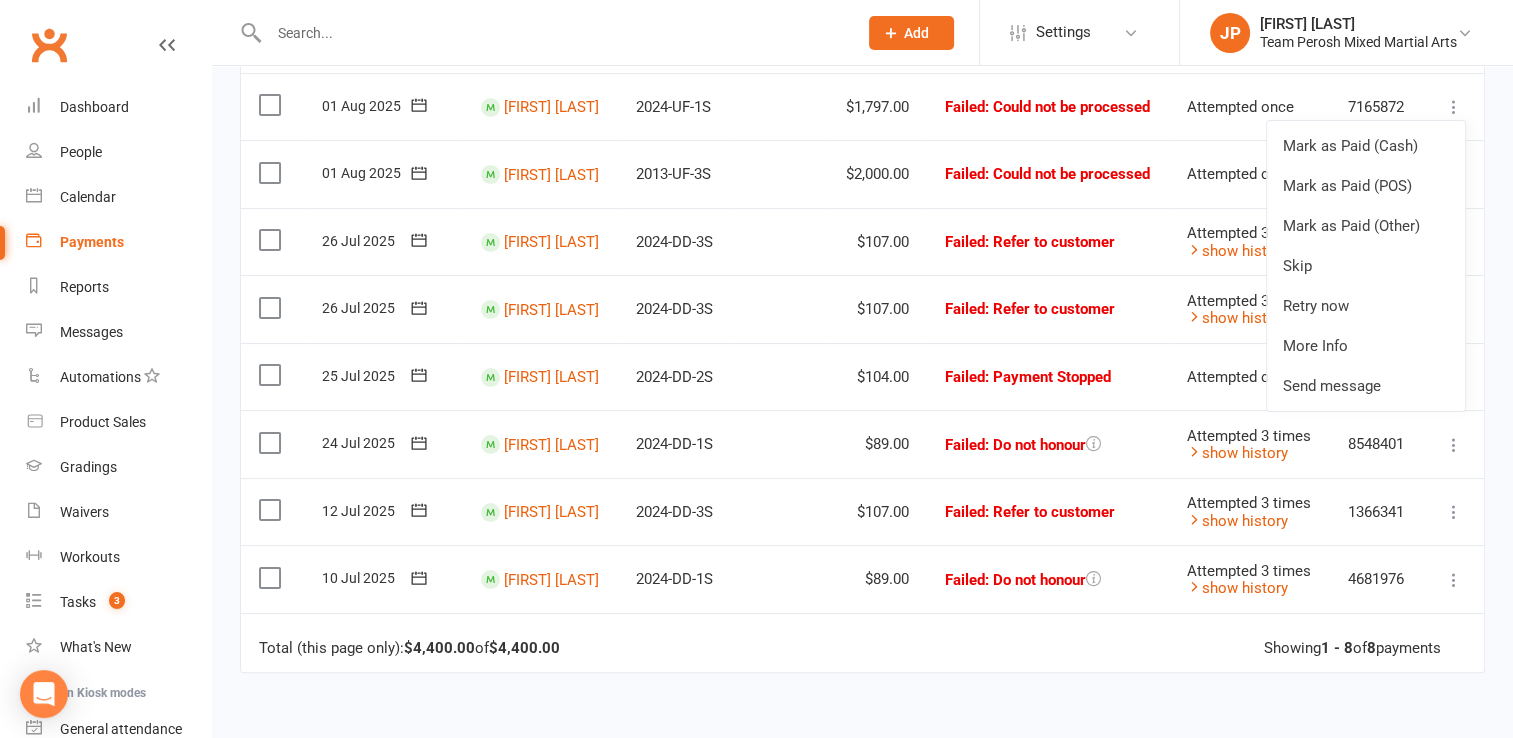 scroll, scrollTop: 0, scrollLeft: 0, axis: both 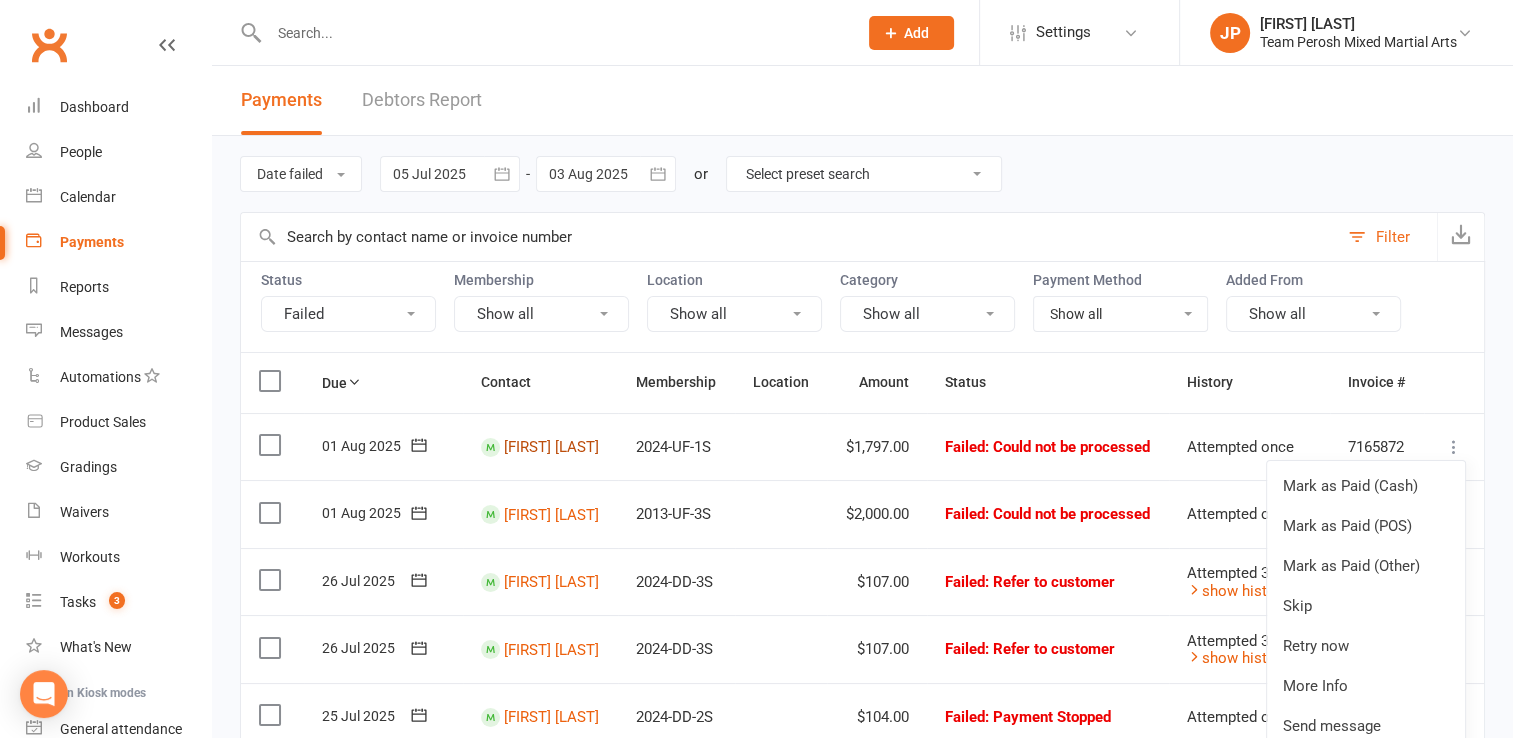 click on "[FIRST] [LAST]" at bounding box center (551, 447) 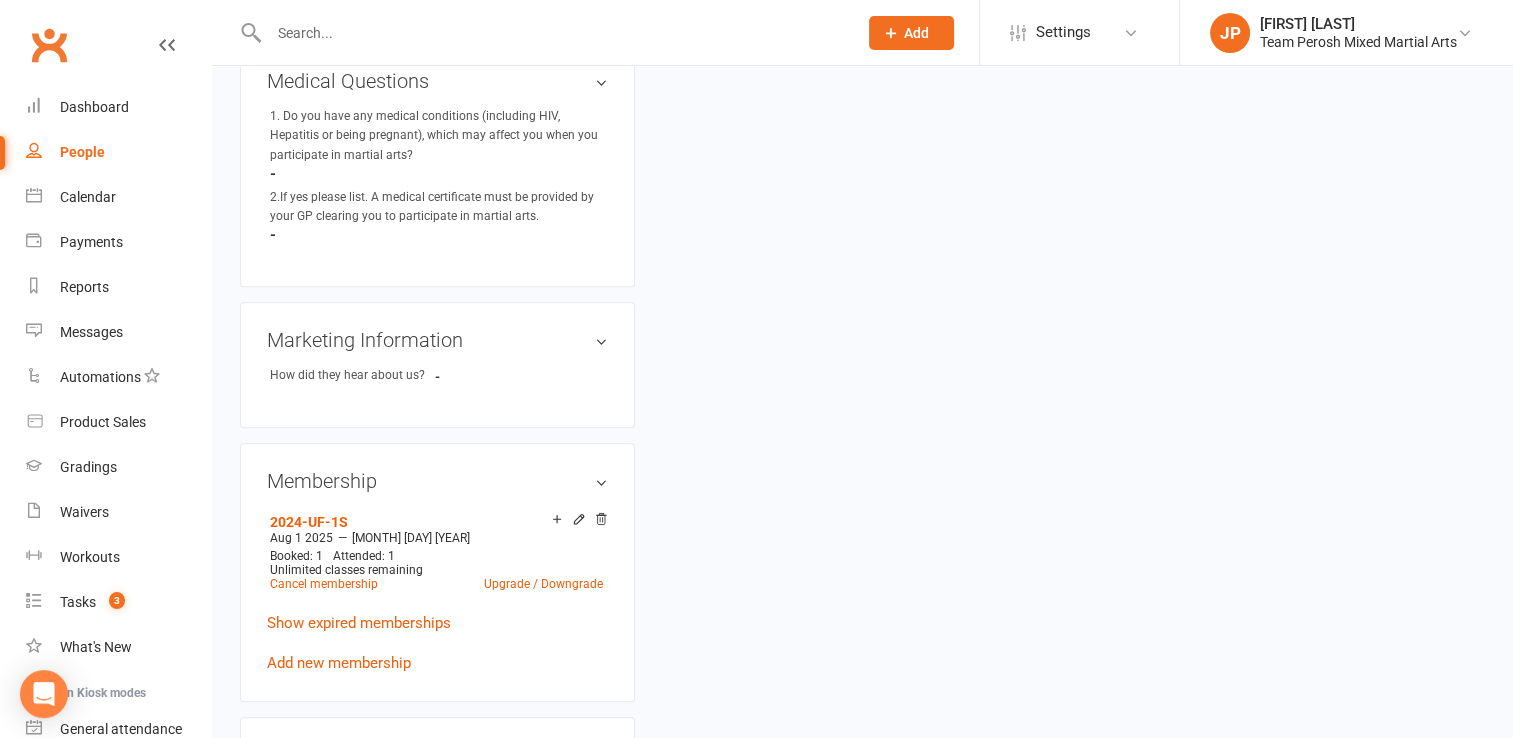 scroll, scrollTop: 1236, scrollLeft: 0, axis: vertical 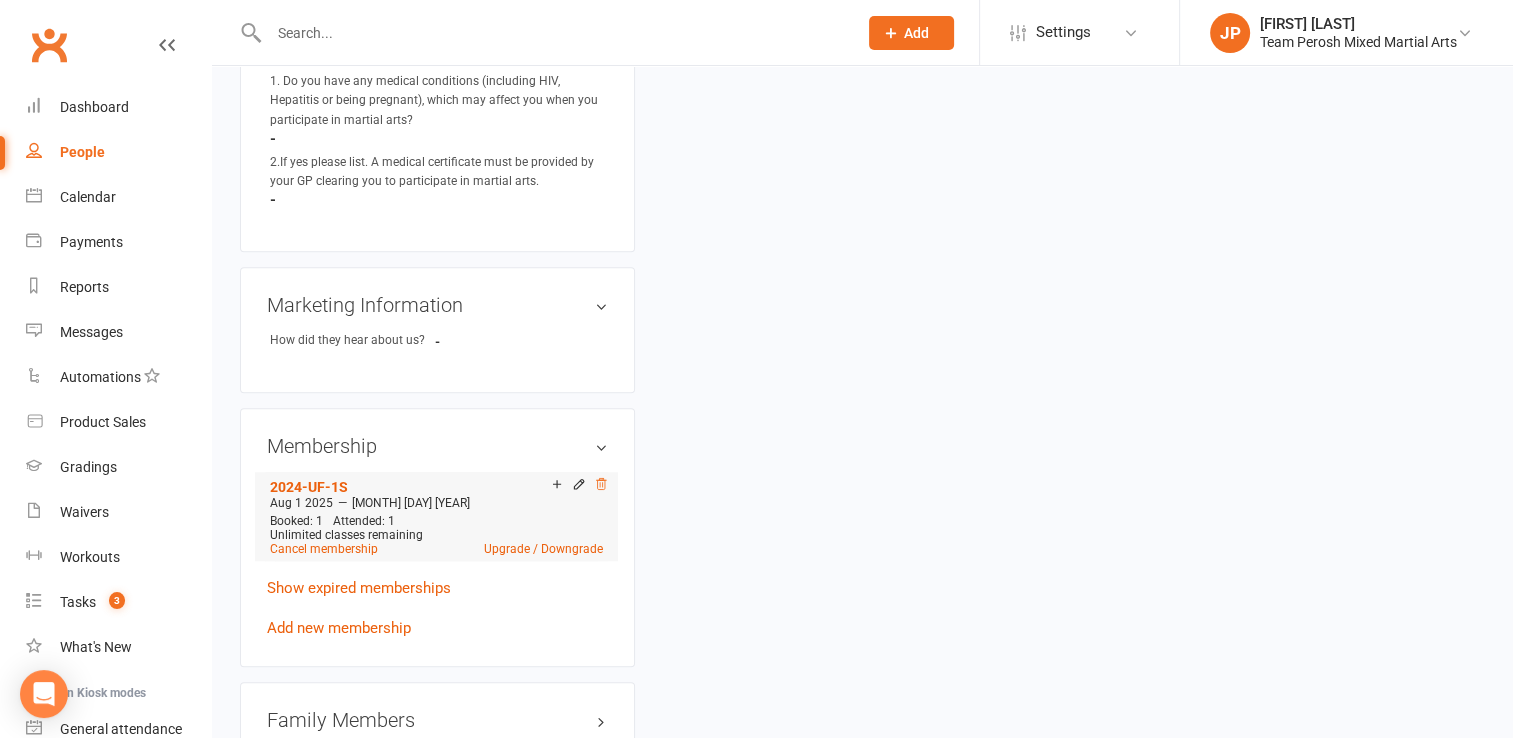 click 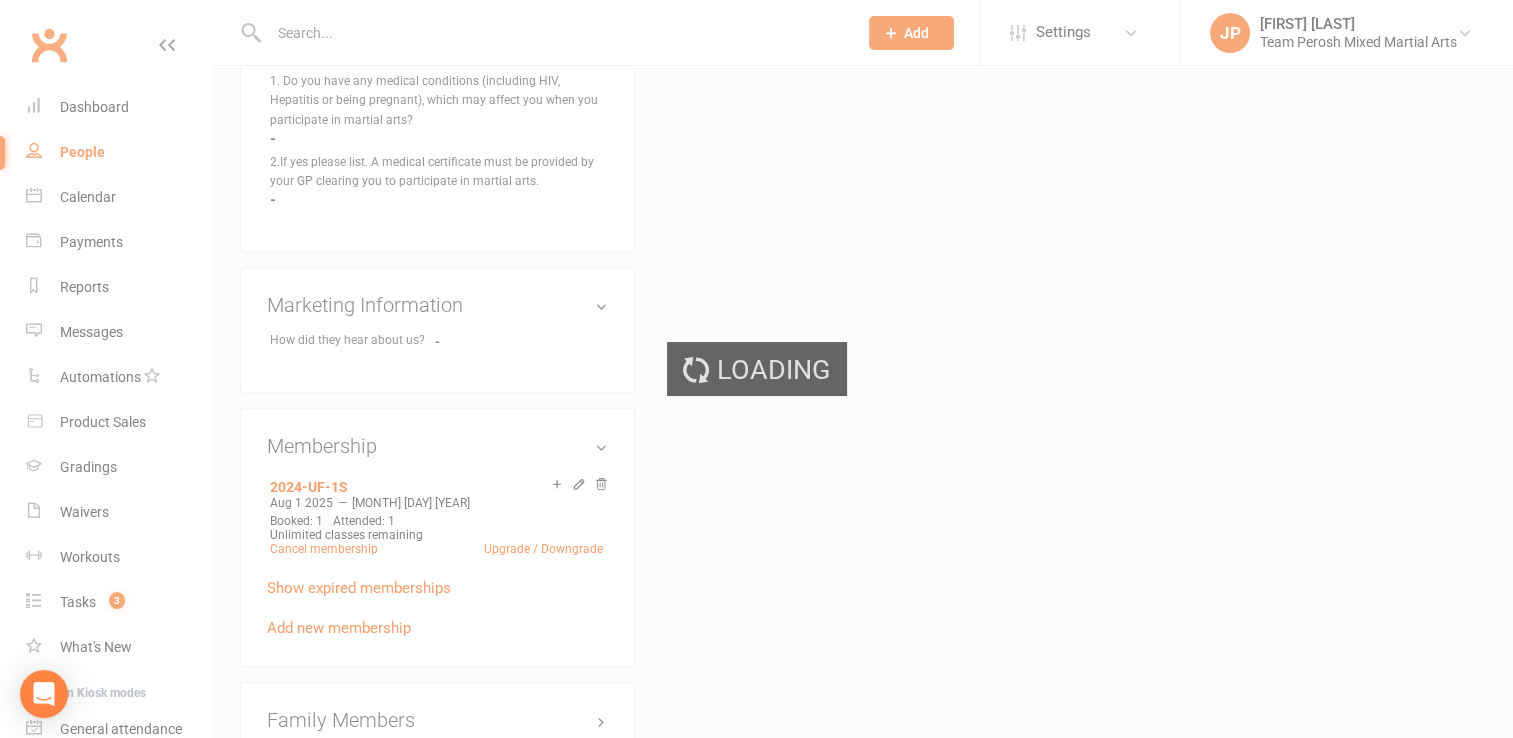 scroll, scrollTop: 1232, scrollLeft: 0, axis: vertical 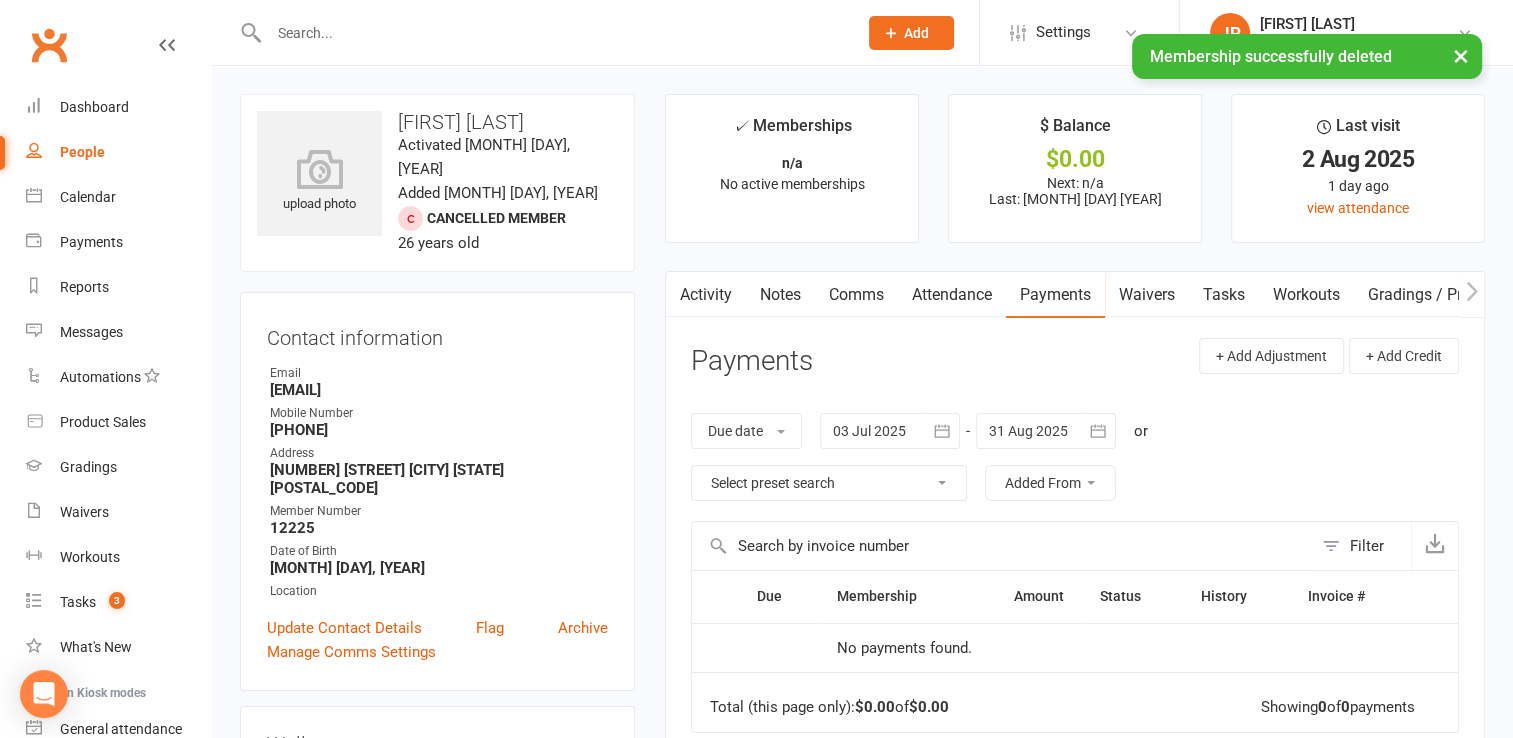 click on "Payments" at bounding box center [1055, 295] 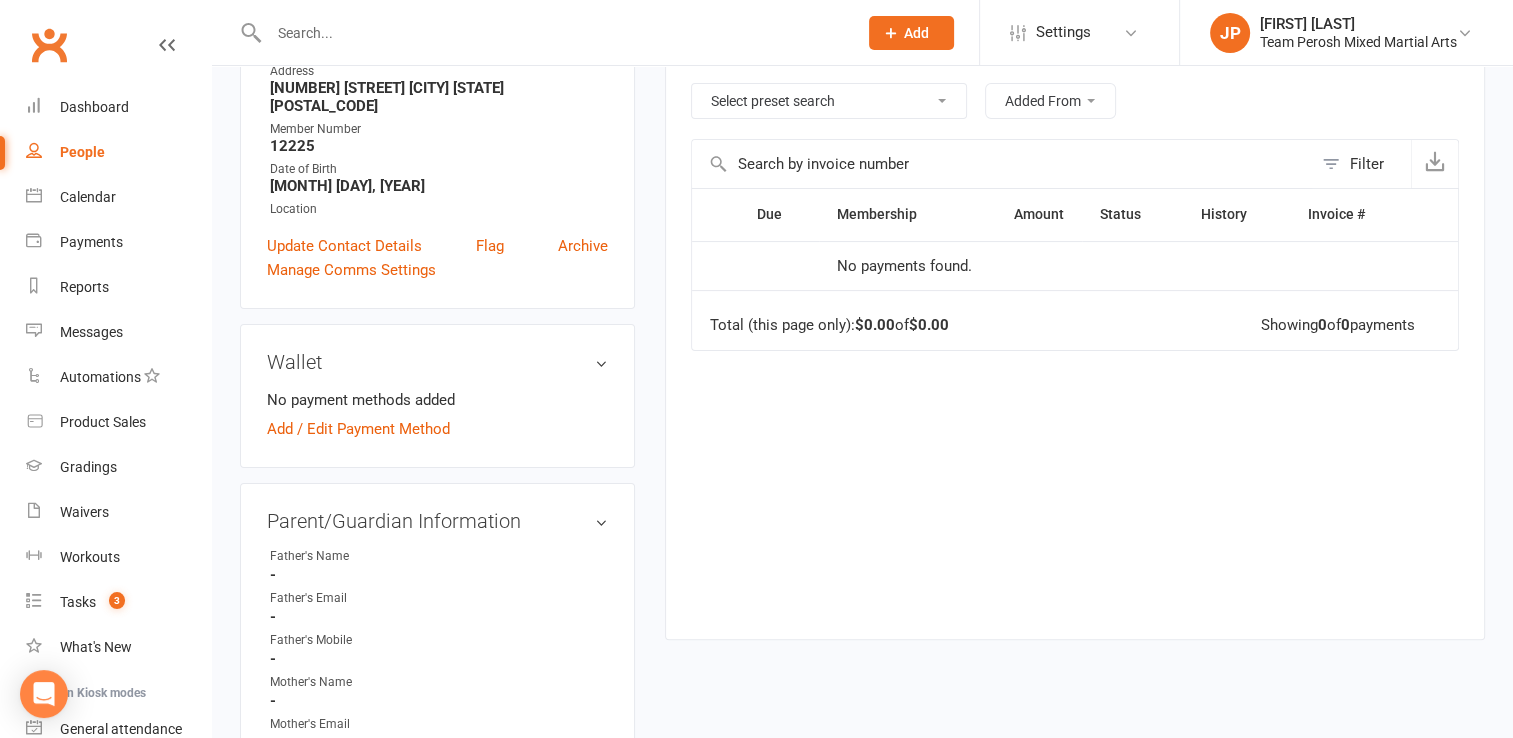 scroll, scrollTop: 0, scrollLeft: 0, axis: both 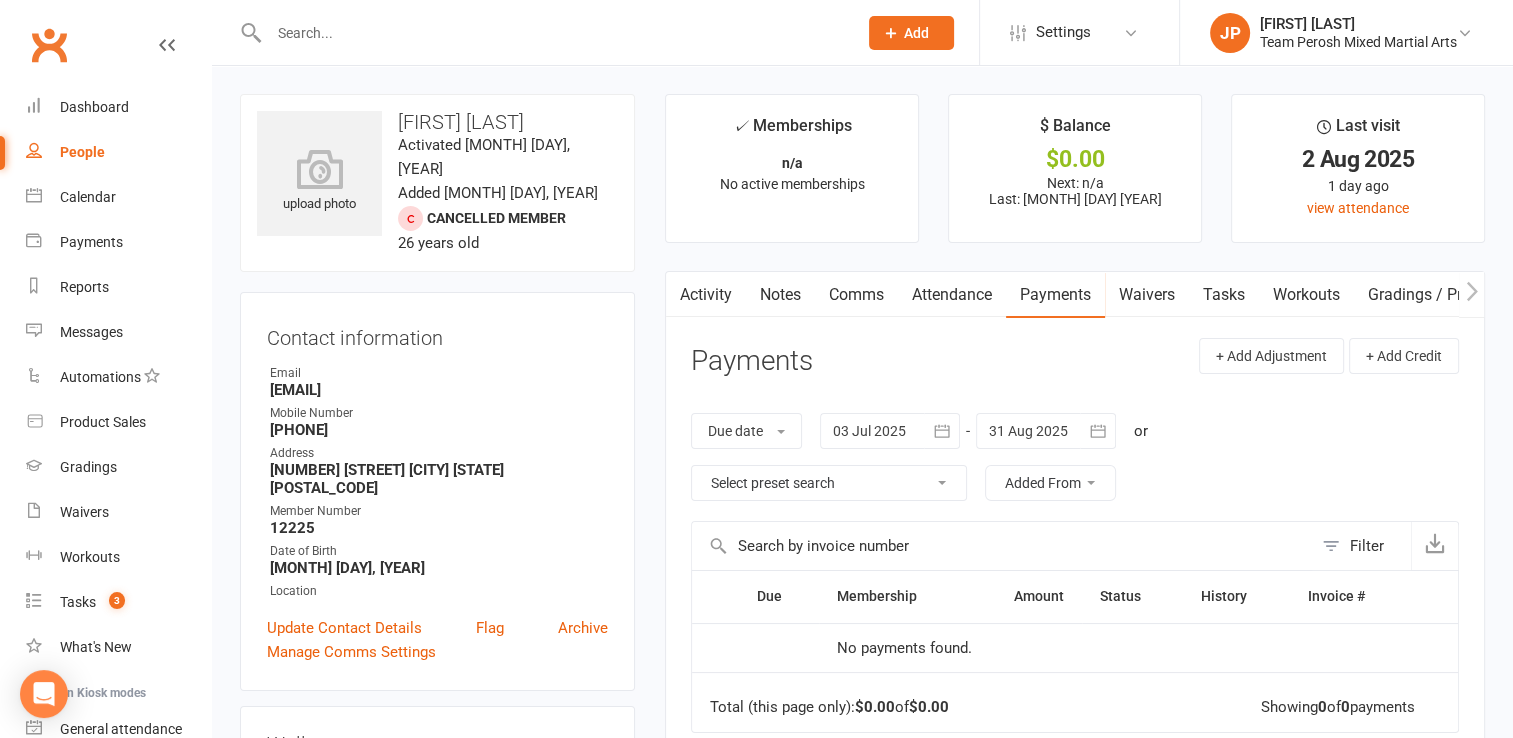 click at bounding box center (553, 33) 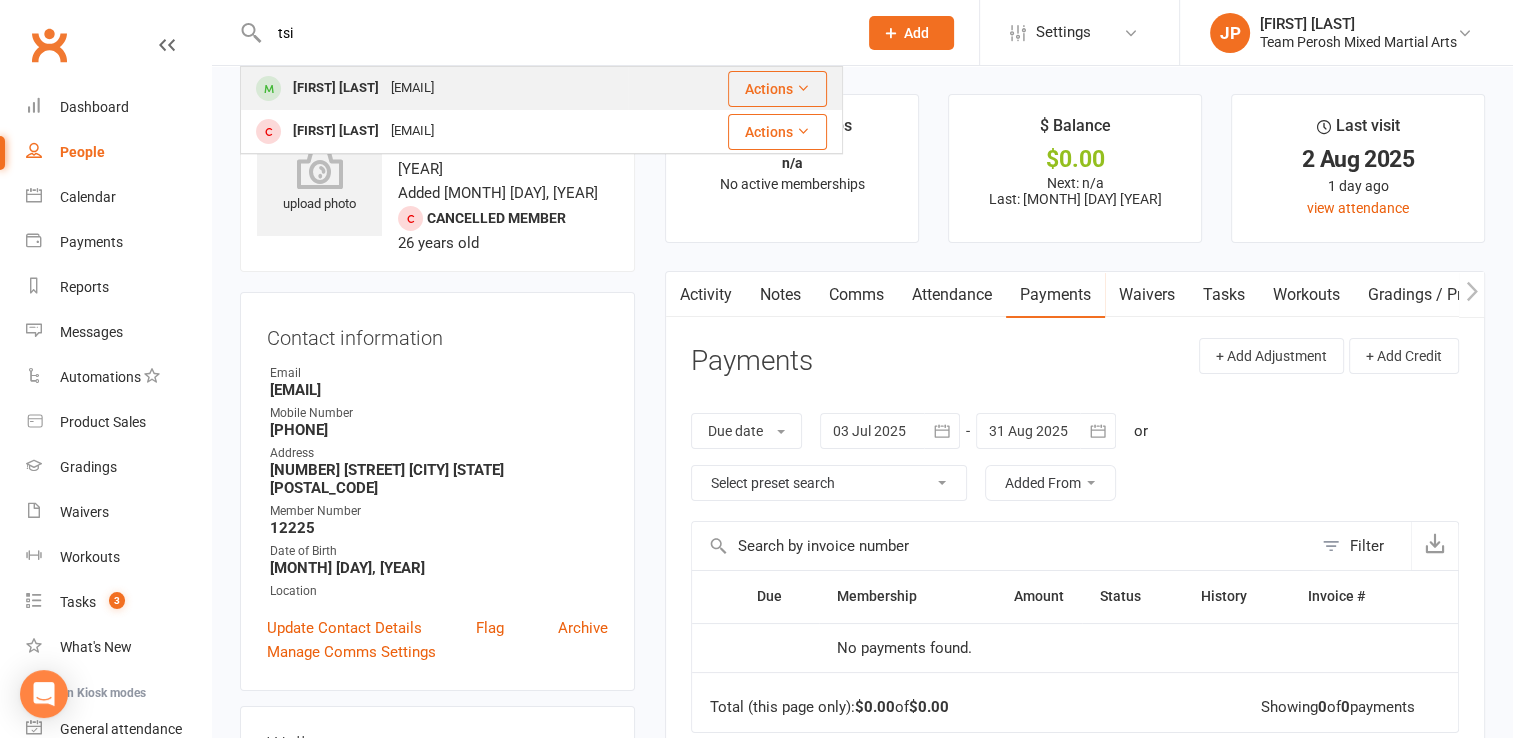 type on "tsi" 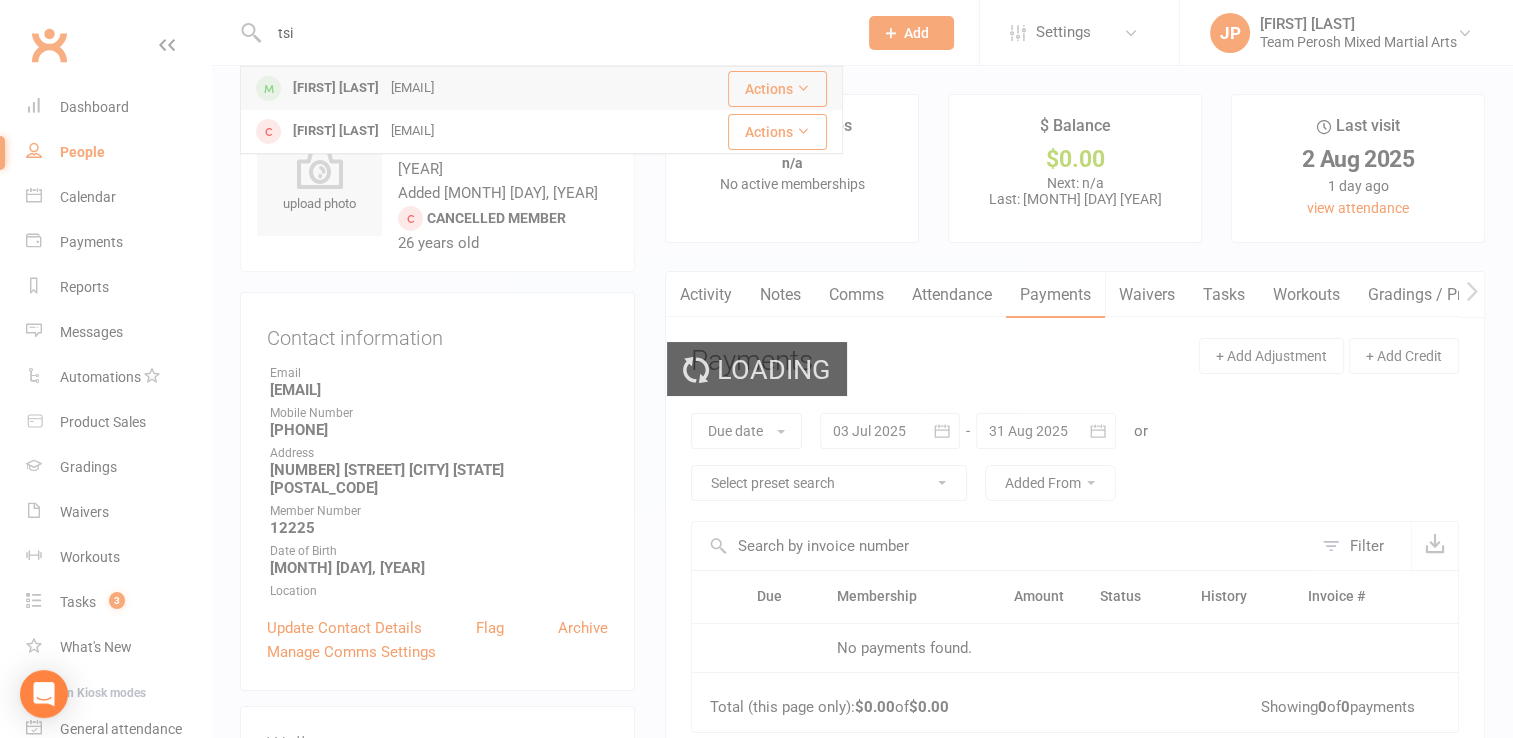 type 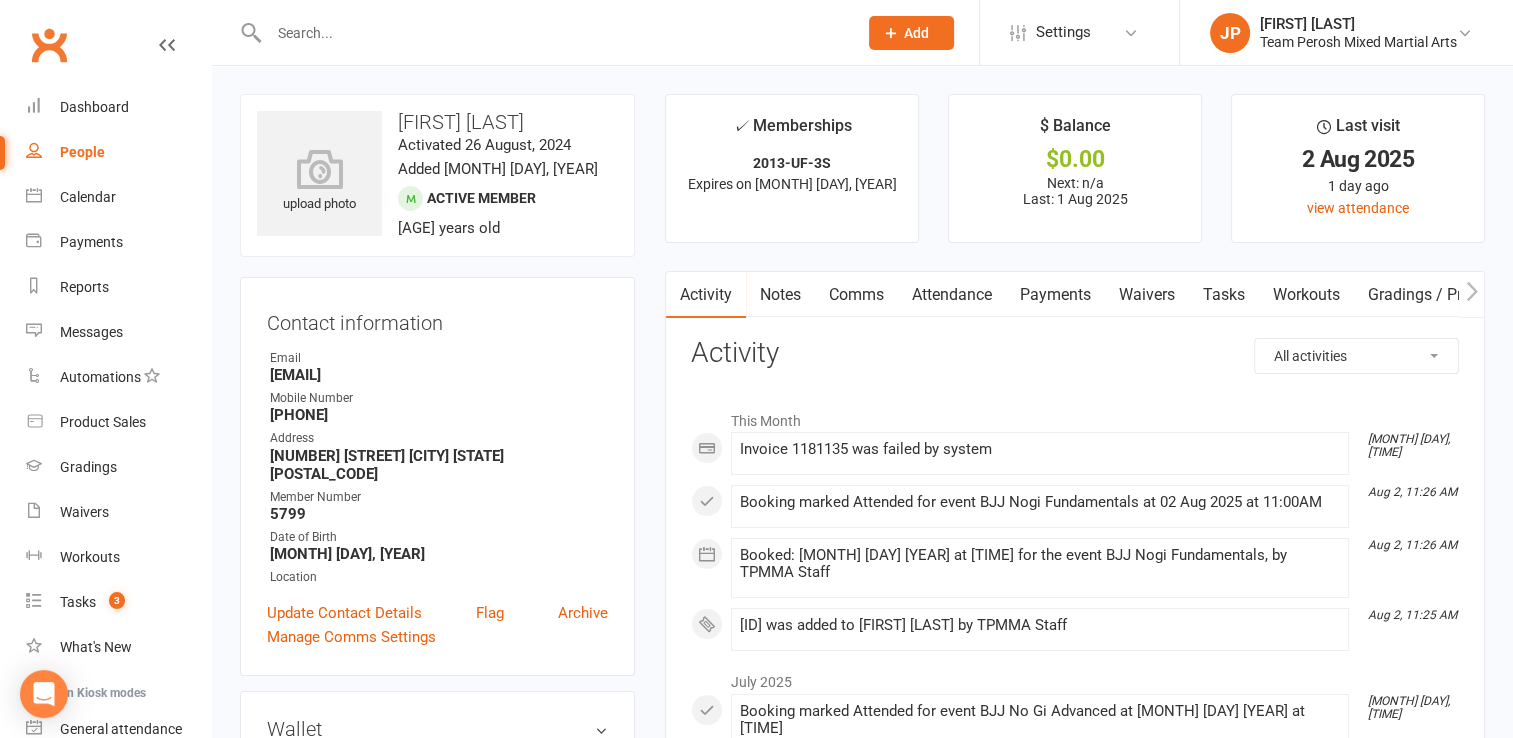 click on "Payments" at bounding box center [1055, 295] 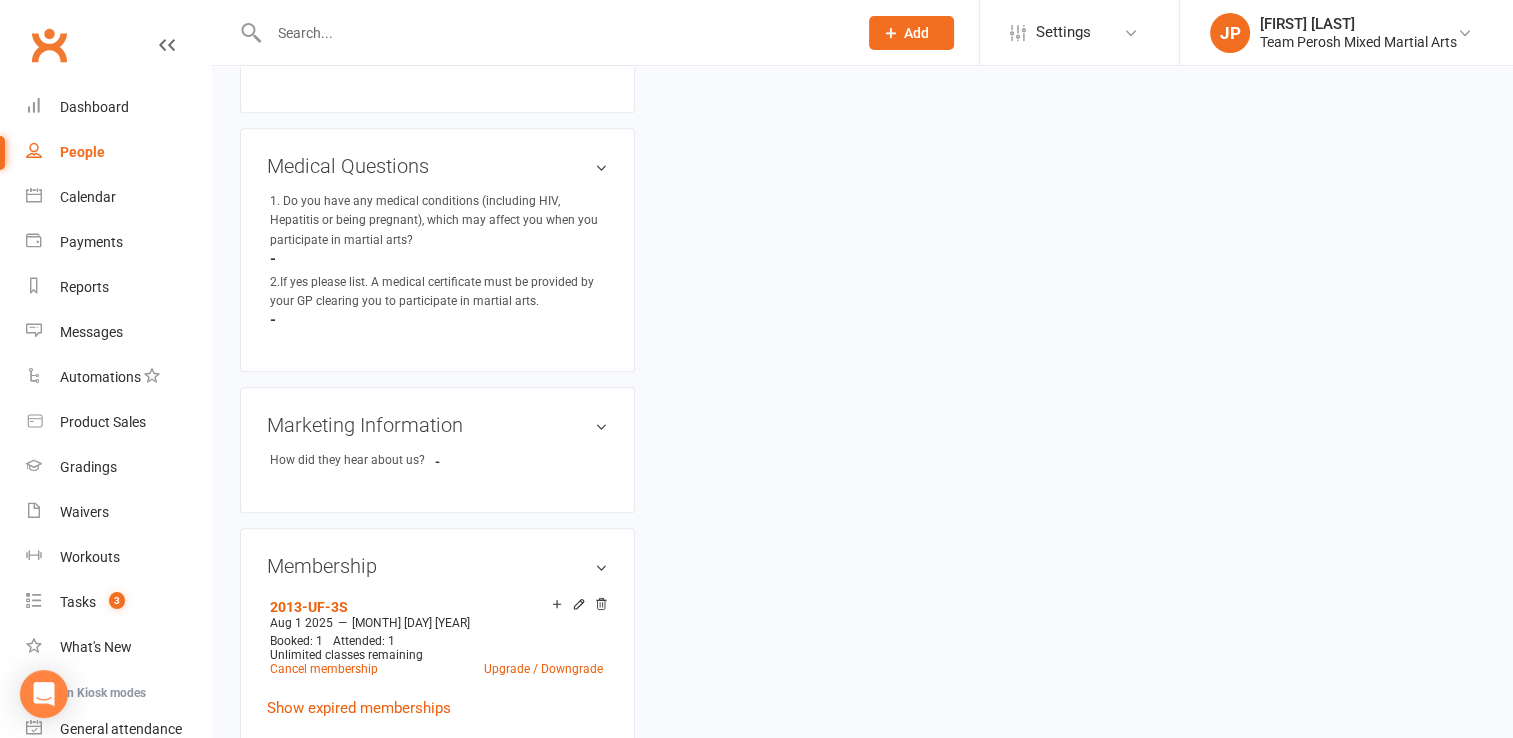 scroll, scrollTop: 1116, scrollLeft: 0, axis: vertical 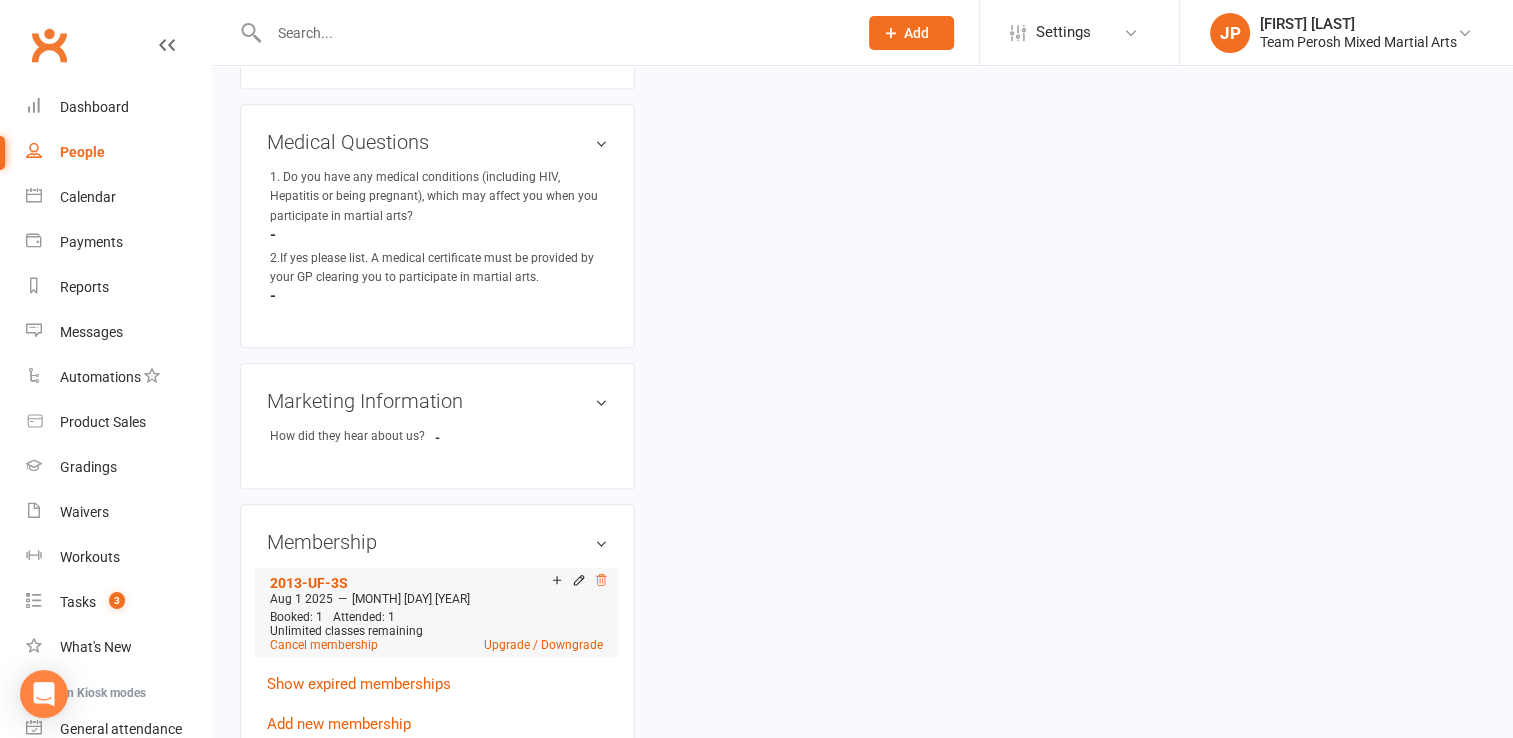 click 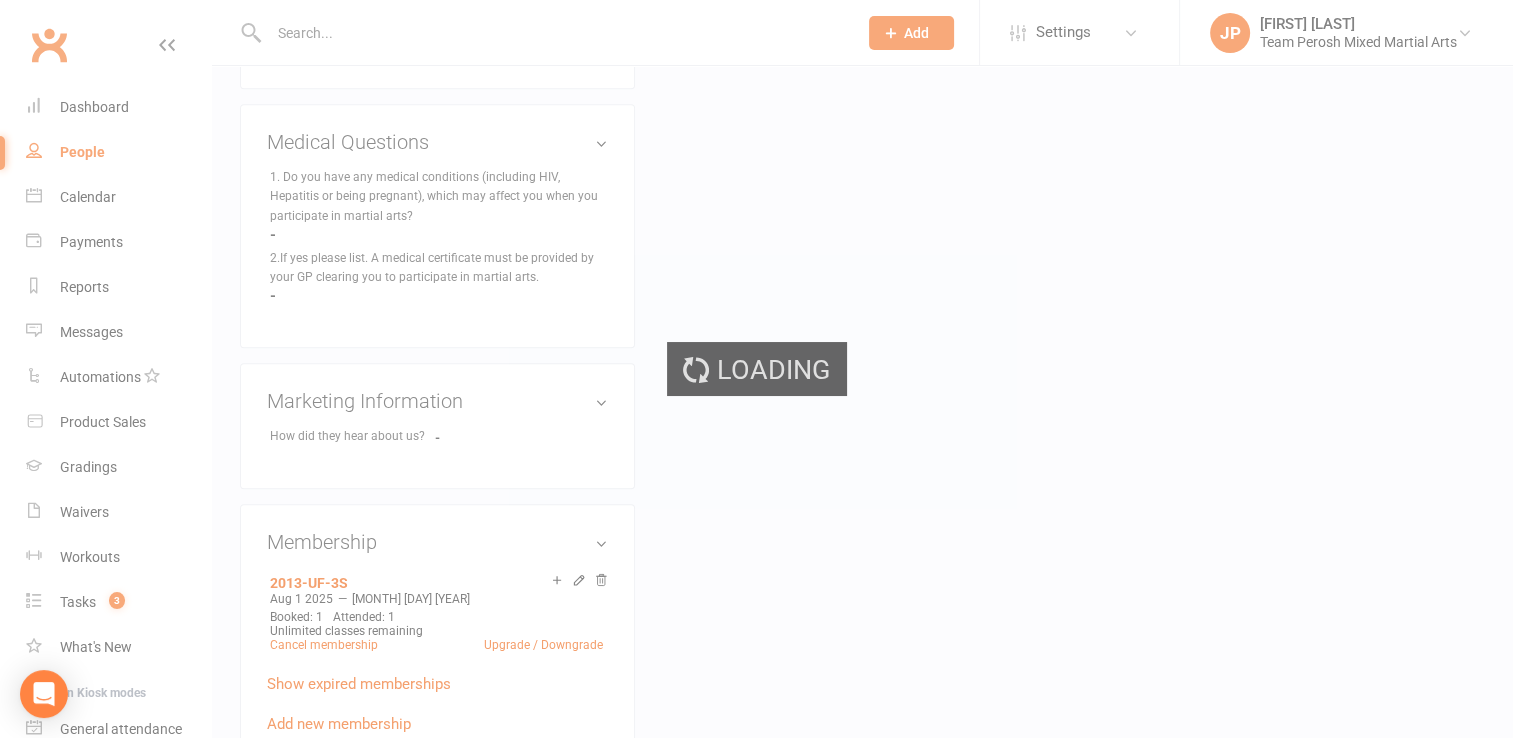 scroll, scrollTop: 1112, scrollLeft: 0, axis: vertical 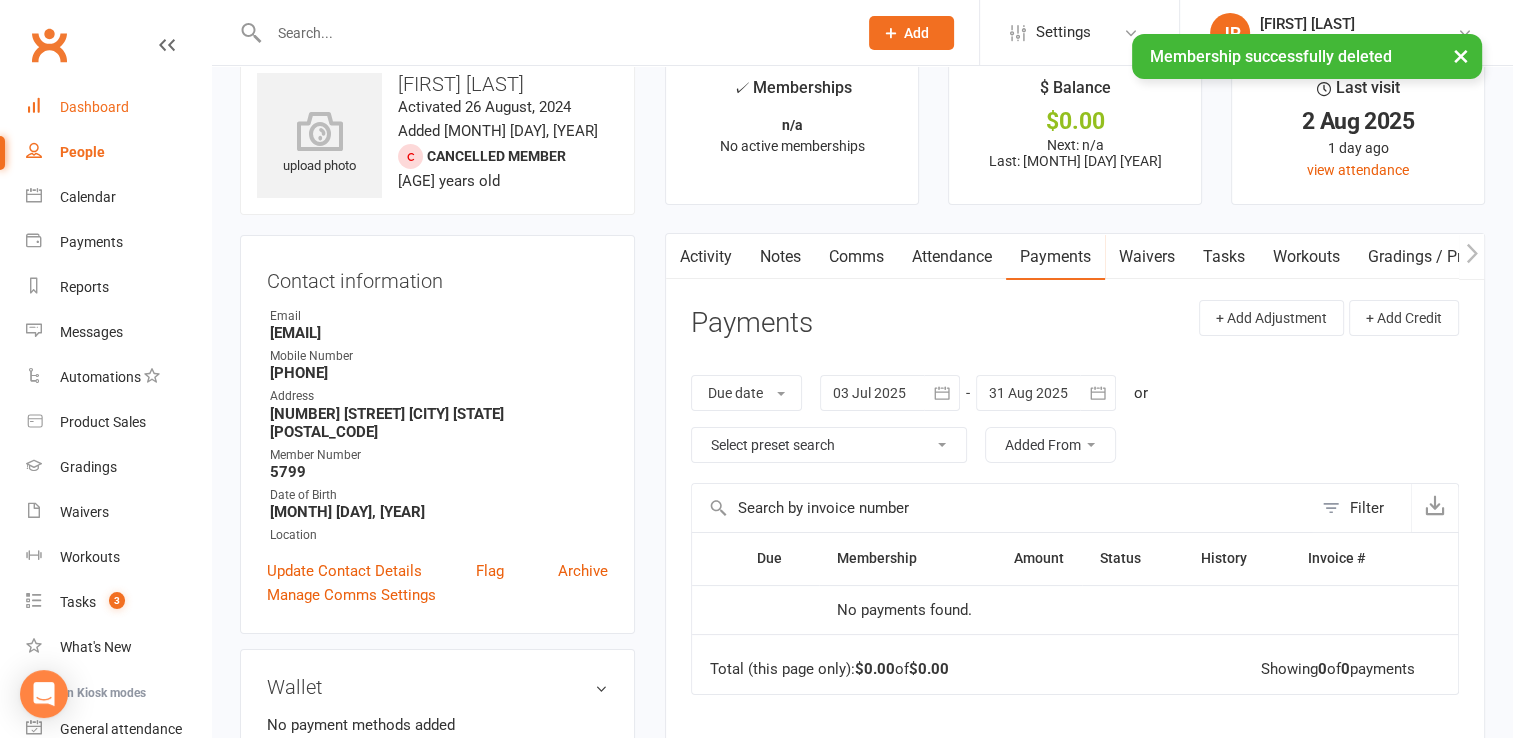 click on "Dashboard" at bounding box center [118, 107] 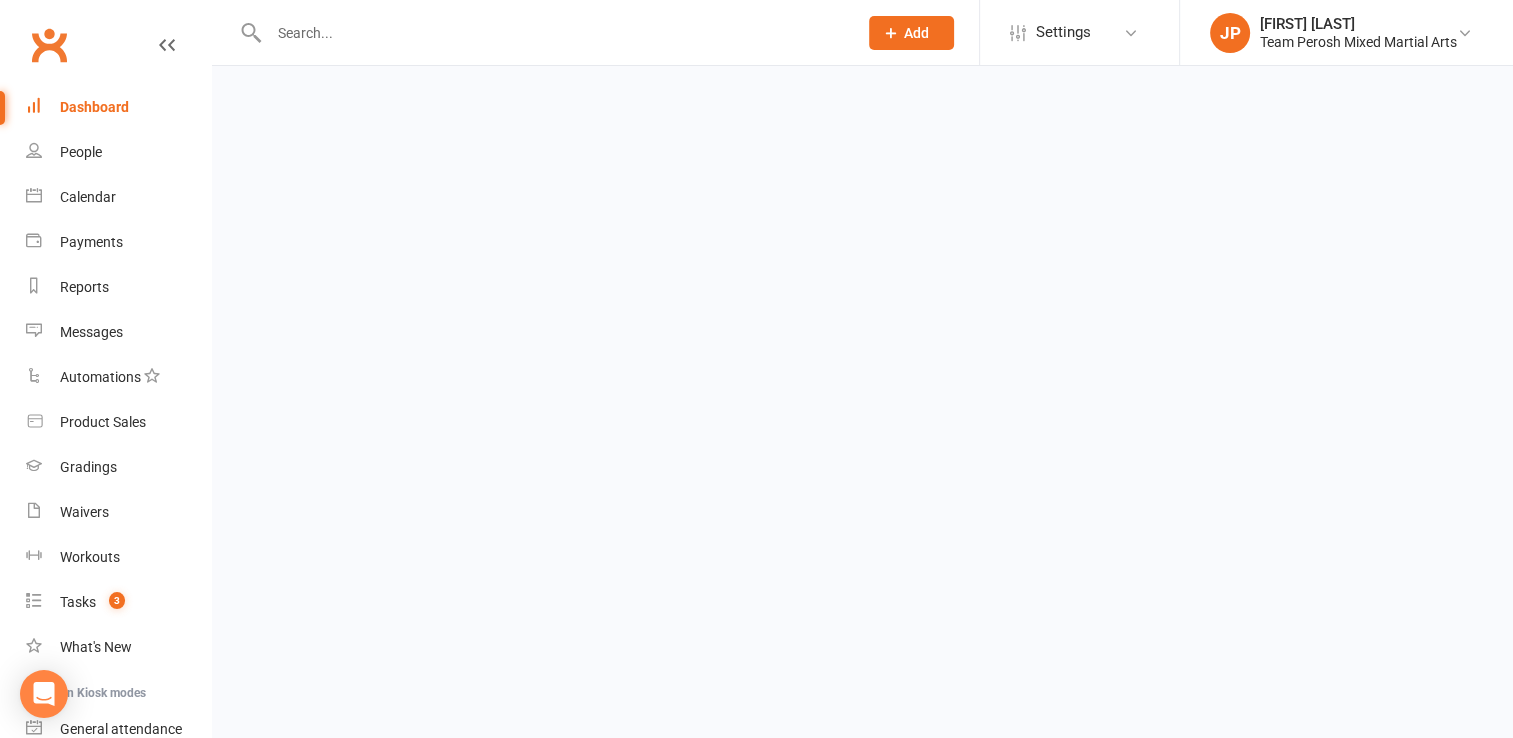 scroll, scrollTop: 0, scrollLeft: 0, axis: both 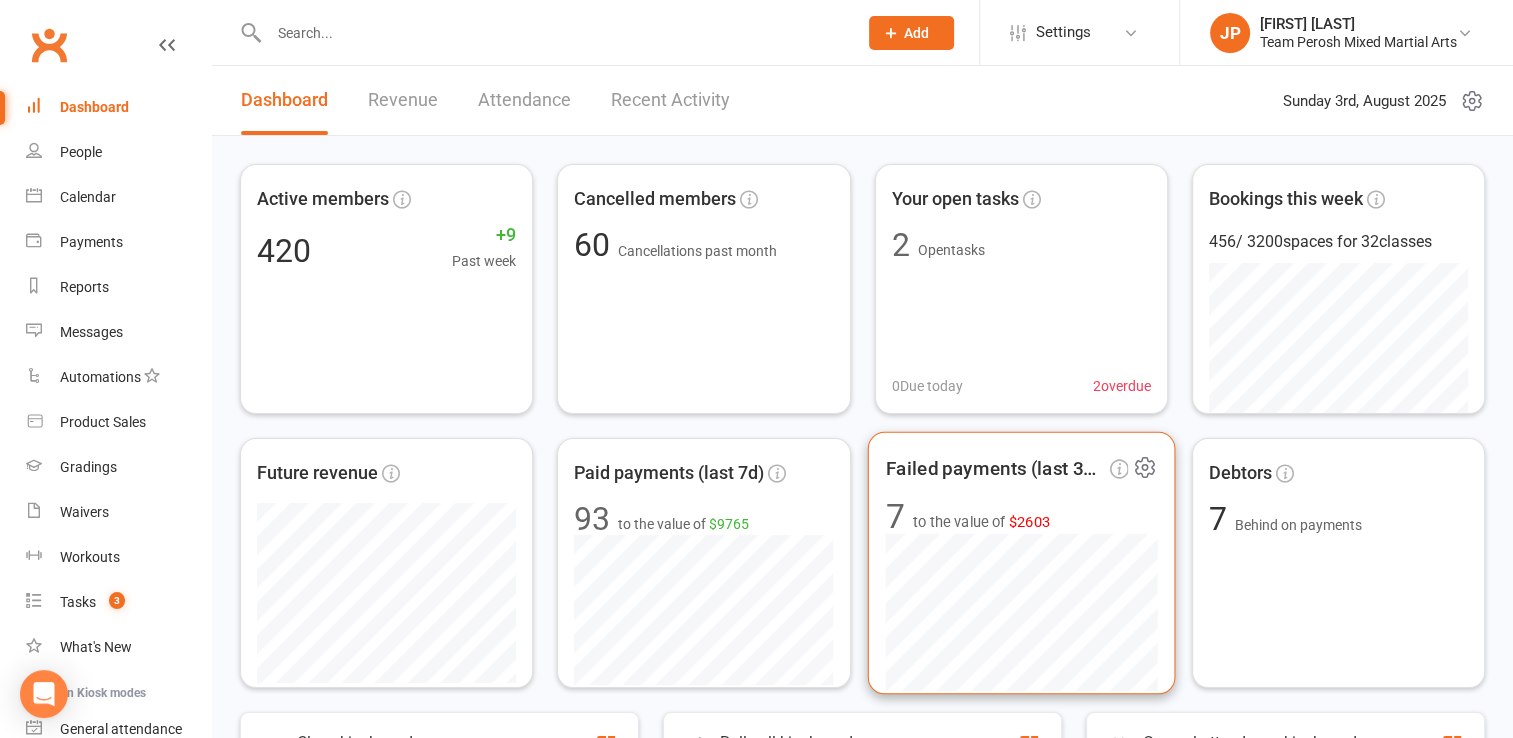 click on "Failed payments (last 30d)" at bounding box center (995, 468) 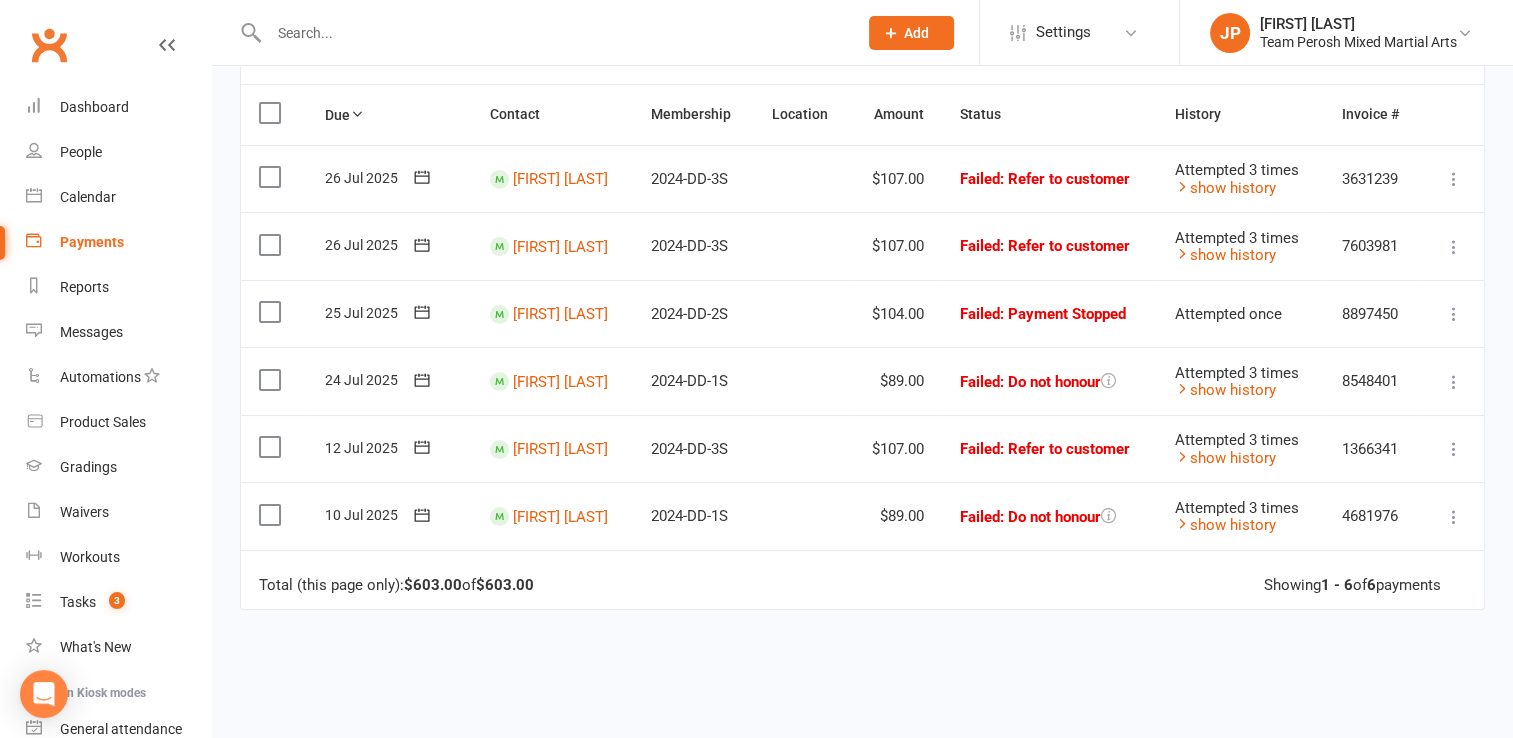 scroll, scrollTop: 0, scrollLeft: 0, axis: both 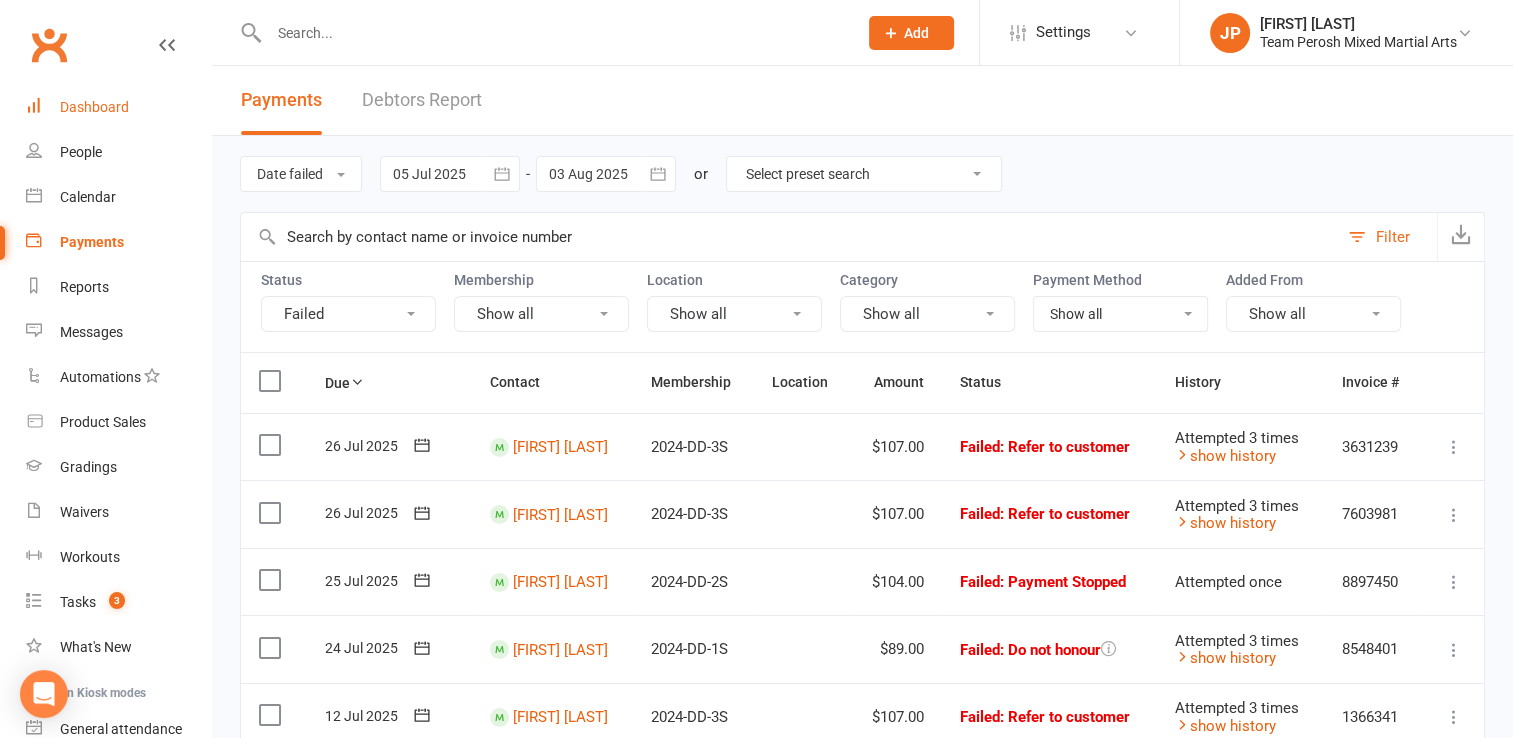 click on "Dashboard" at bounding box center [94, 107] 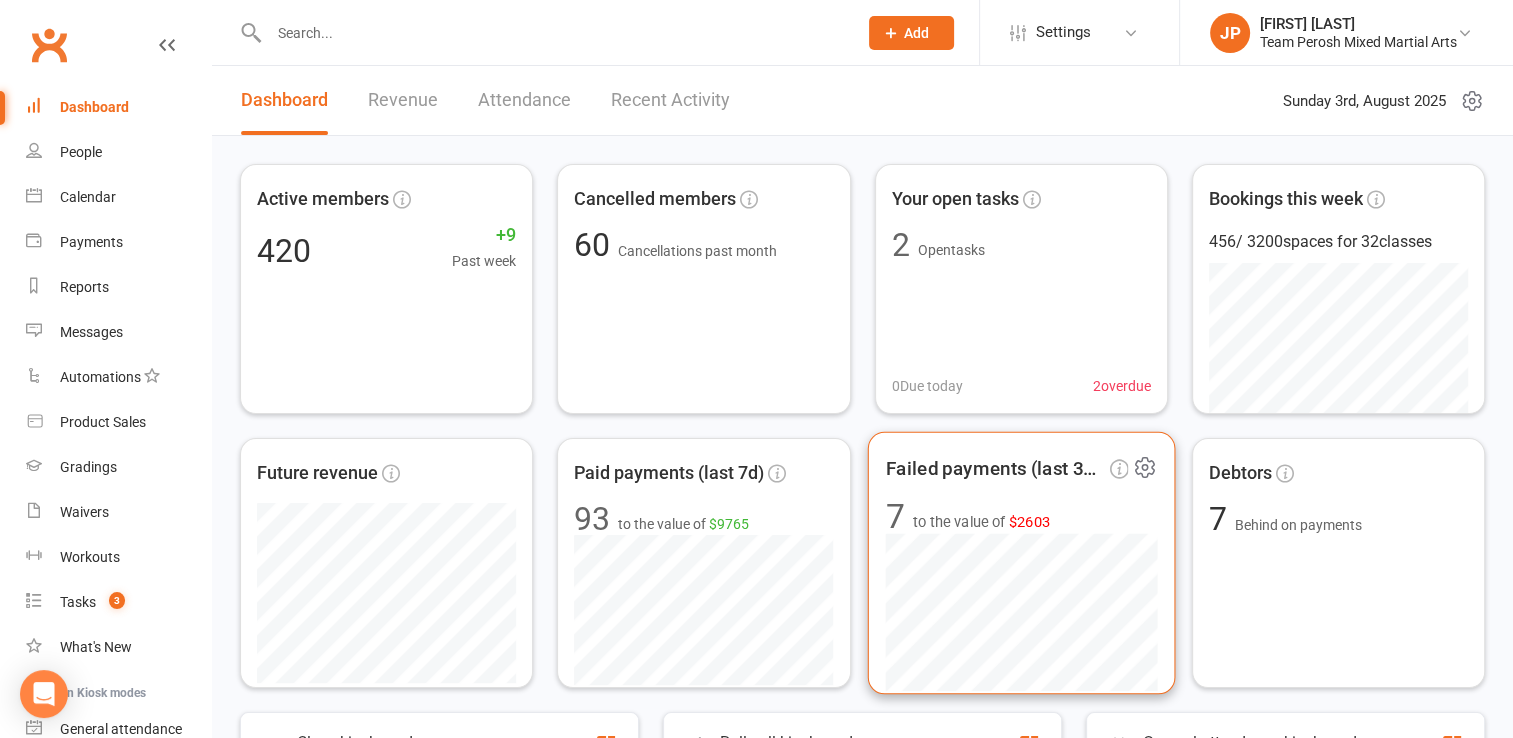 click on "to the value of   $2603" at bounding box center [981, 522] 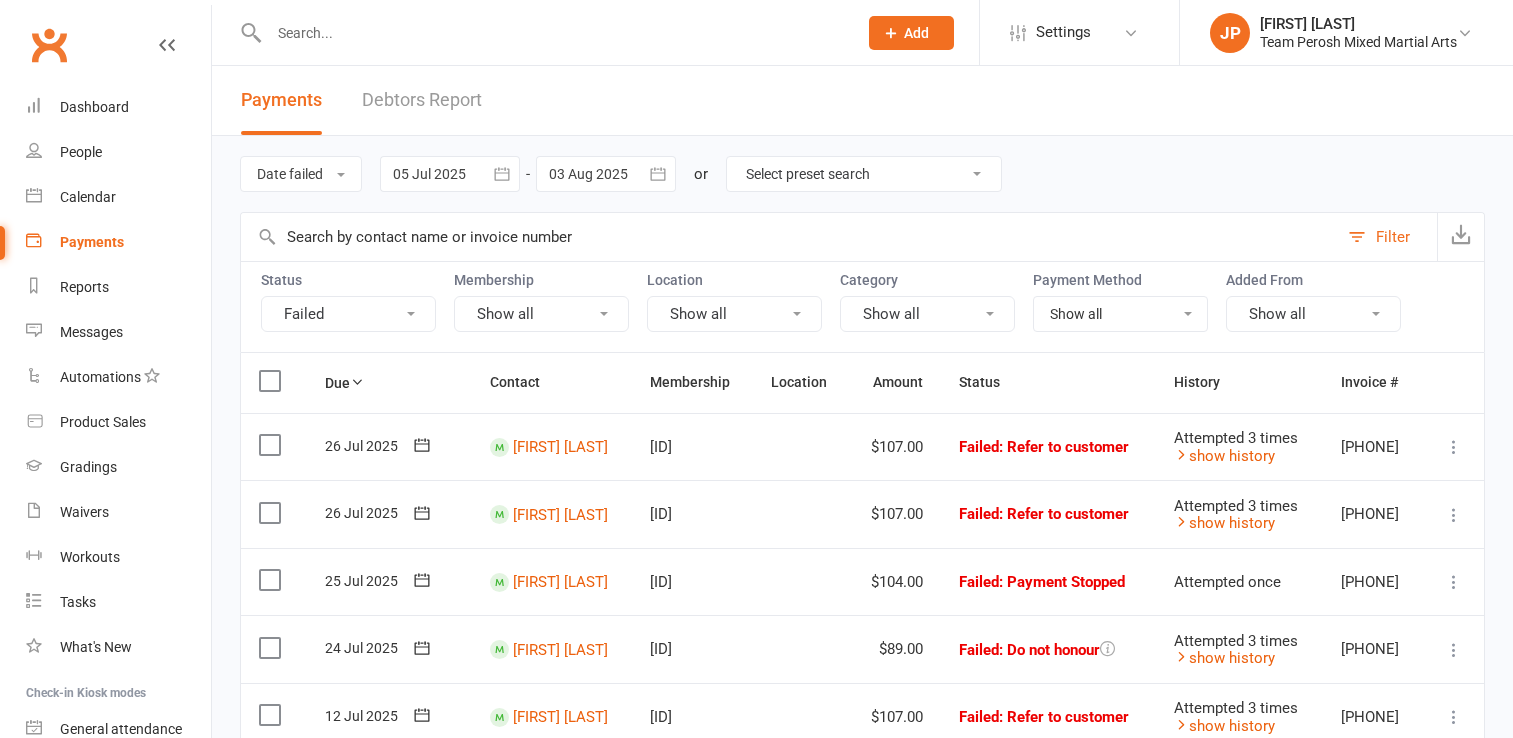 scroll, scrollTop: 0, scrollLeft: 0, axis: both 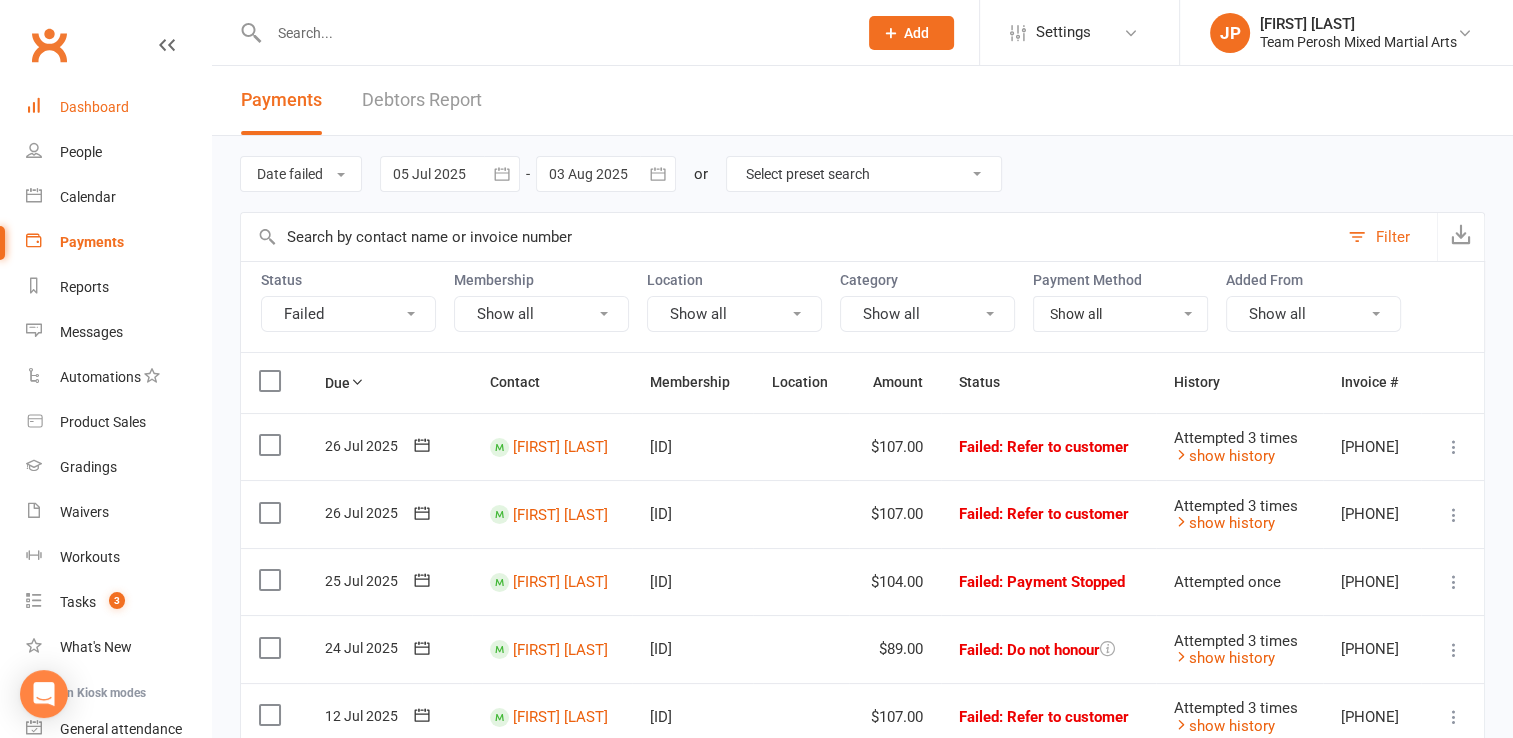 click on "Dashboard" at bounding box center [94, 107] 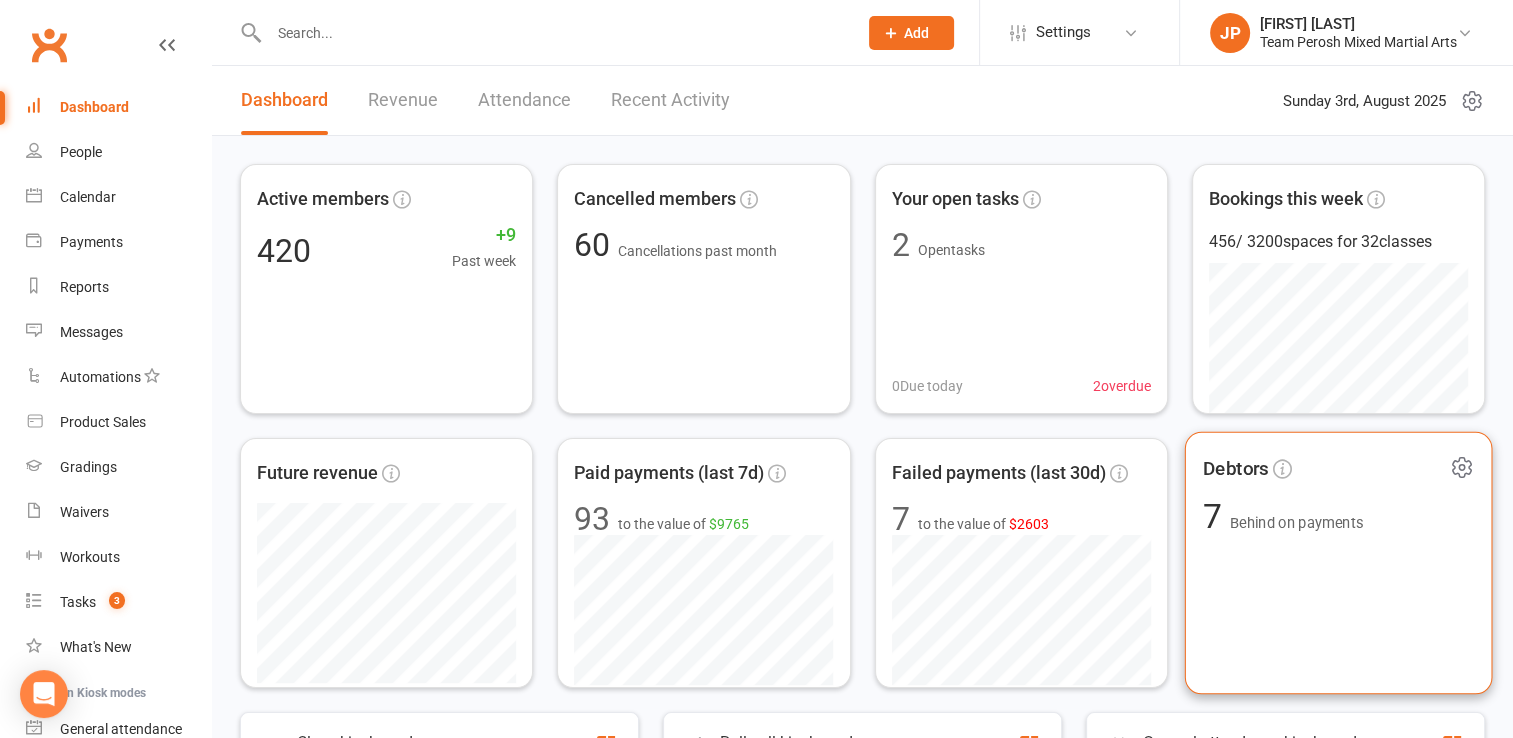 click on "Behind on payments" at bounding box center (1296, 523) 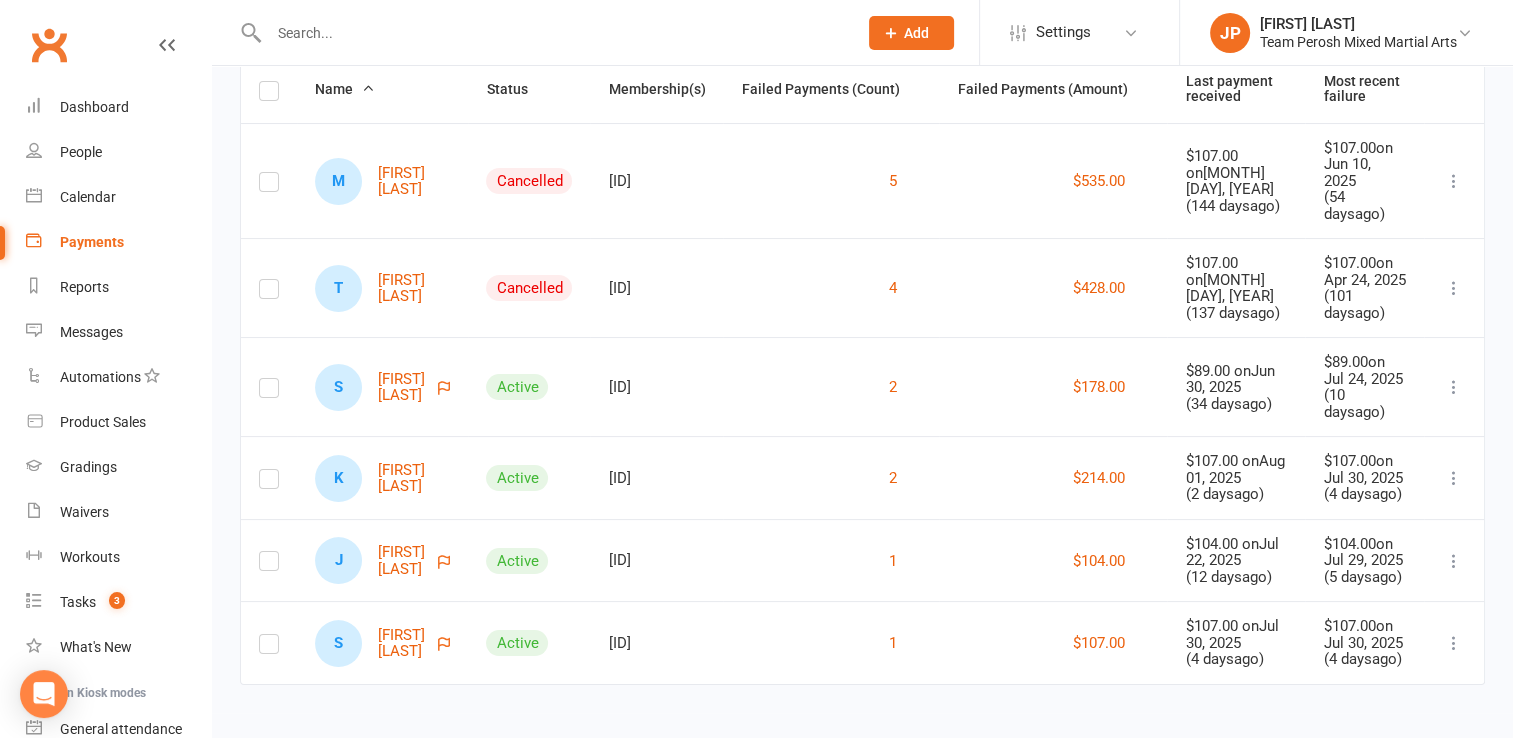 scroll, scrollTop: 0, scrollLeft: 0, axis: both 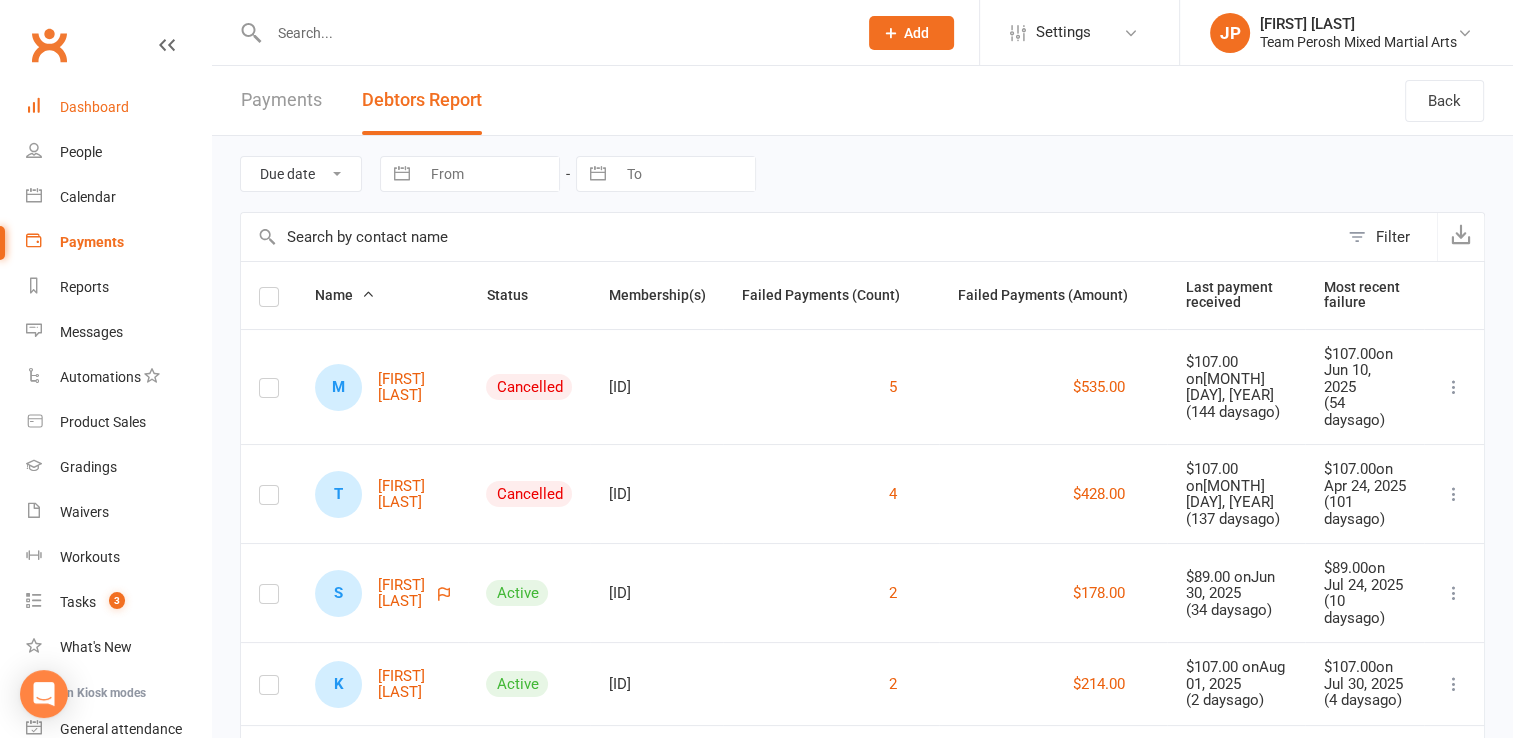 click on "Dashboard" at bounding box center (118, 107) 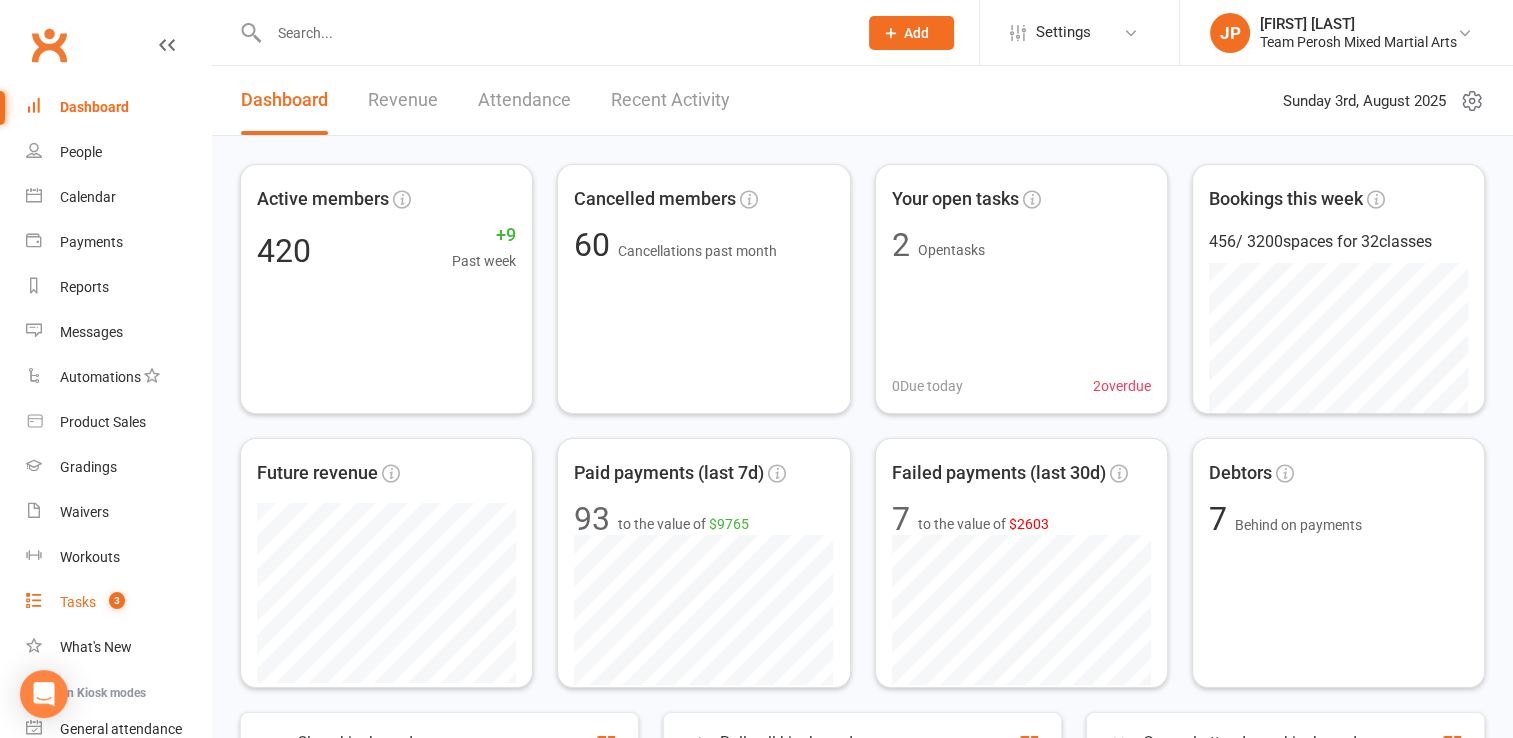 click on "Tasks   3" at bounding box center (118, 602) 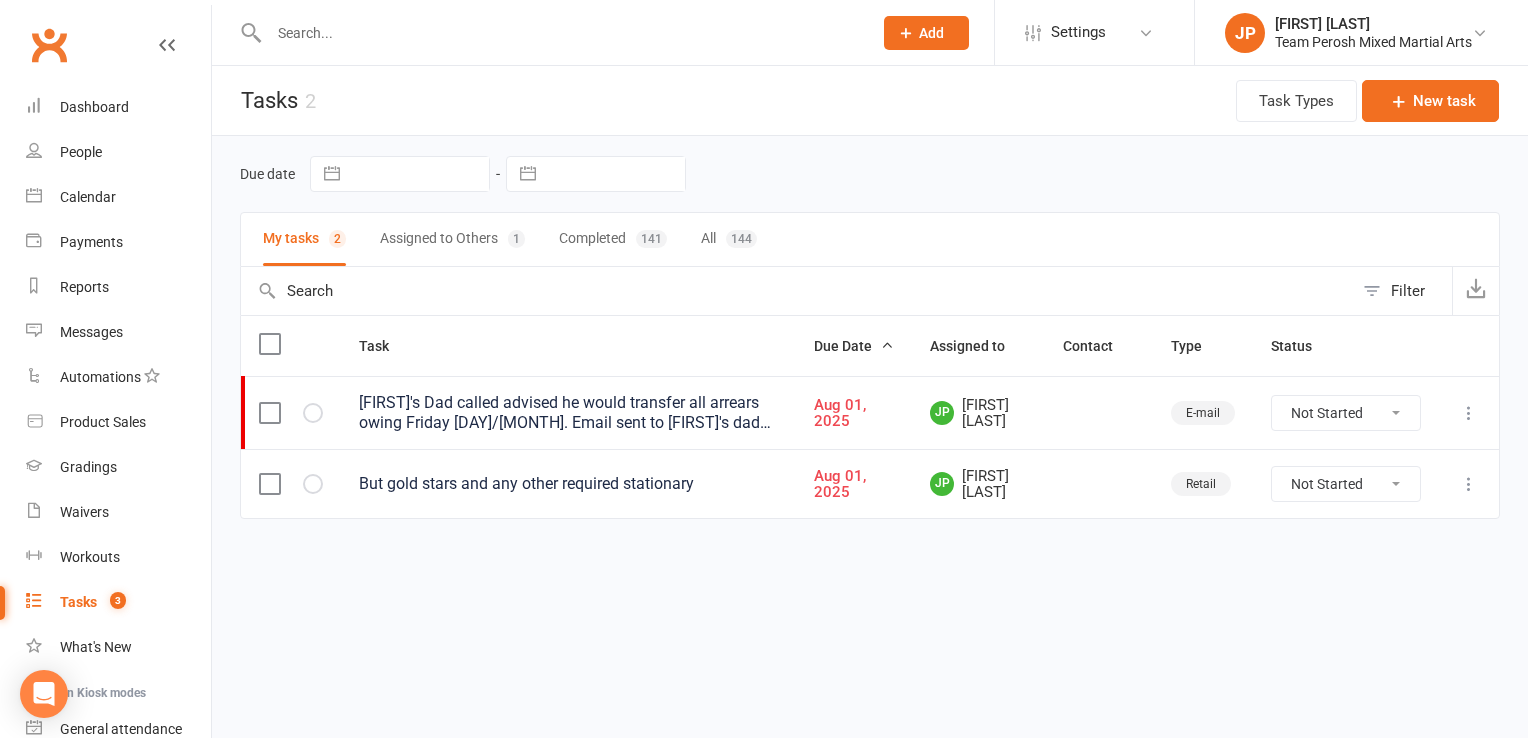 click on "Tasks   3" at bounding box center [118, 602] 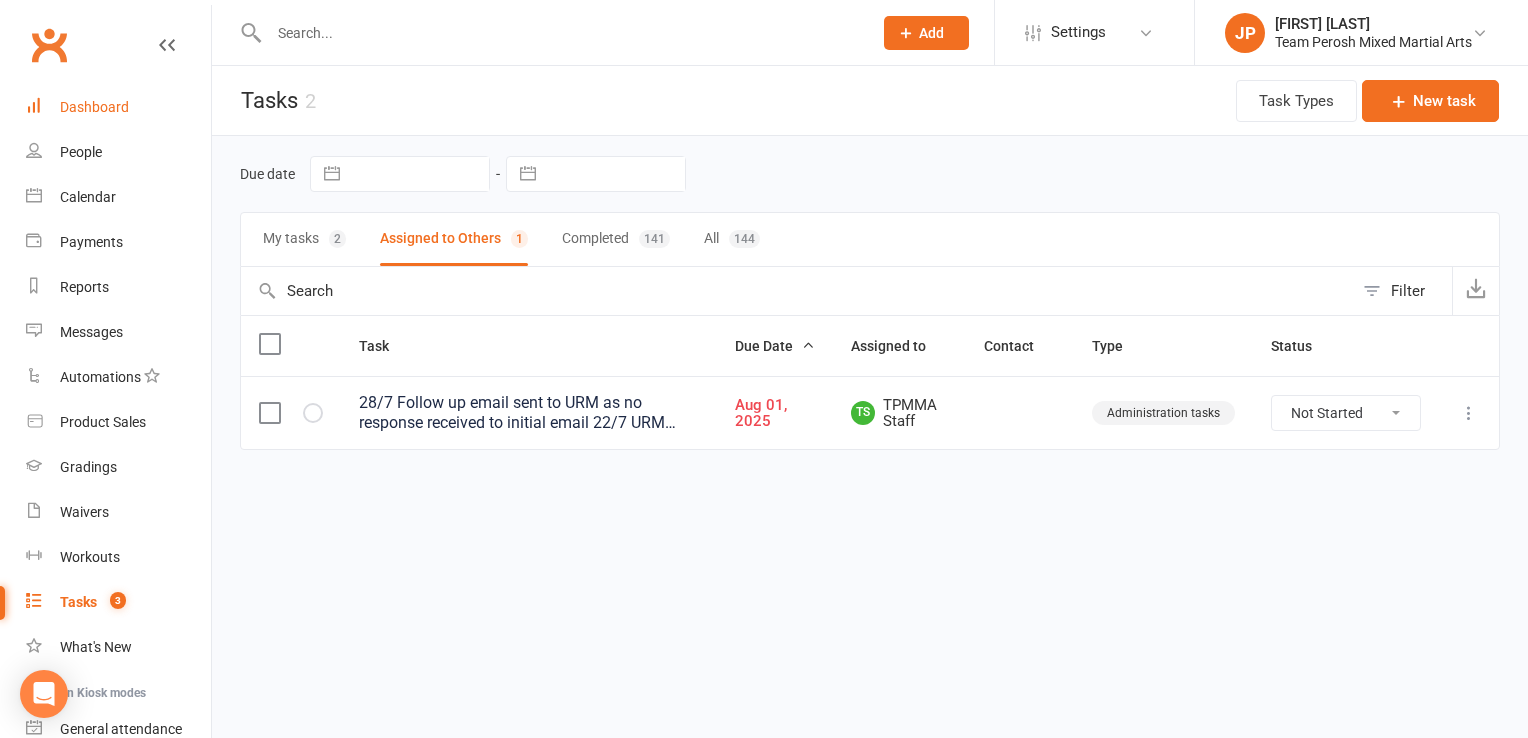 click on "Dashboard" at bounding box center [94, 107] 